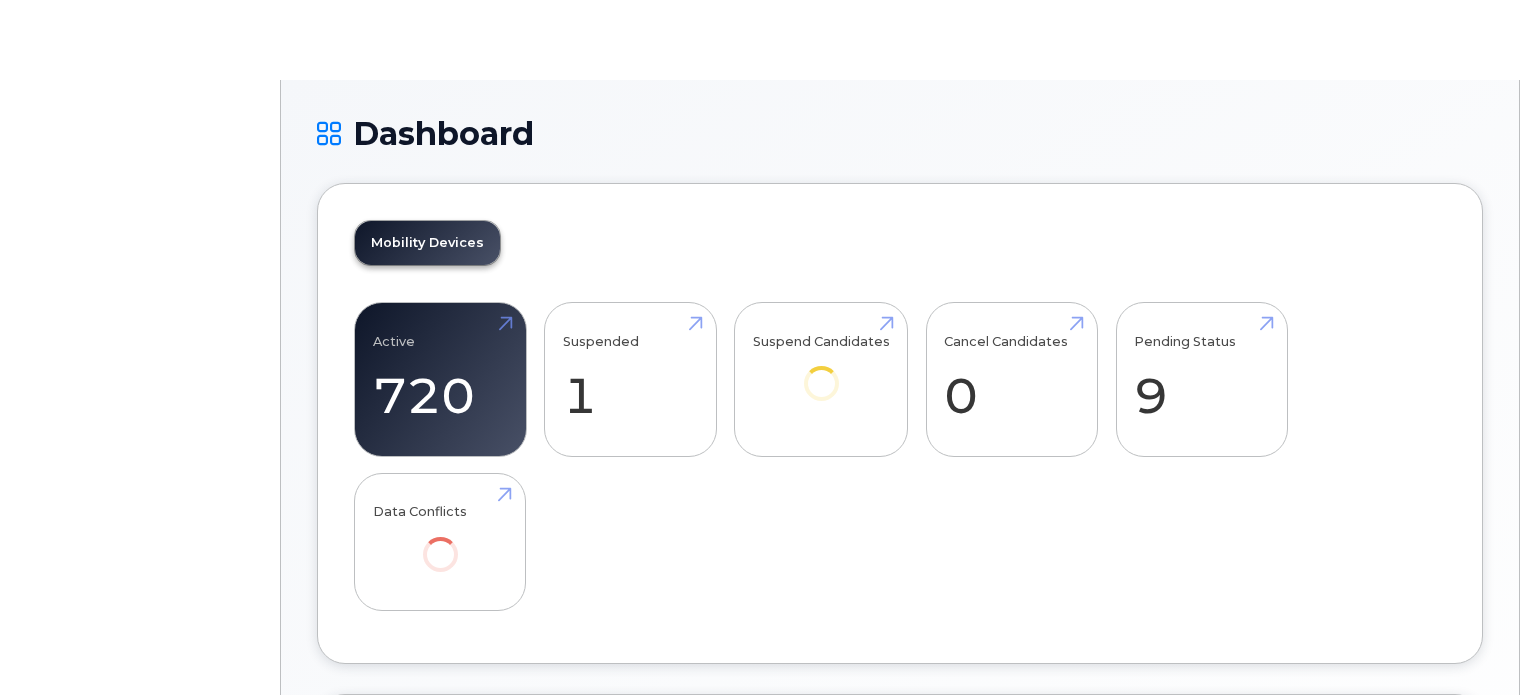 scroll, scrollTop: 0, scrollLeft: 0, axis: both 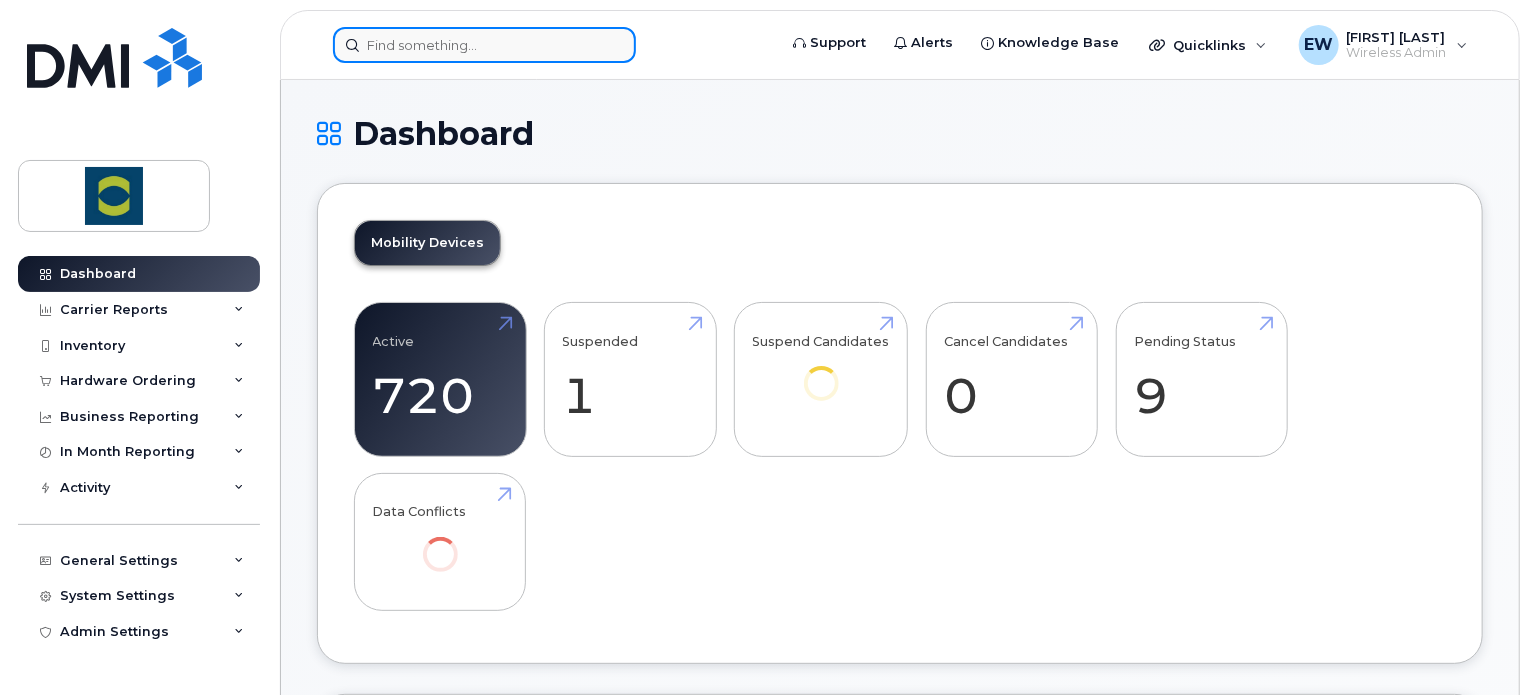 click at bounding box center [484, 45] 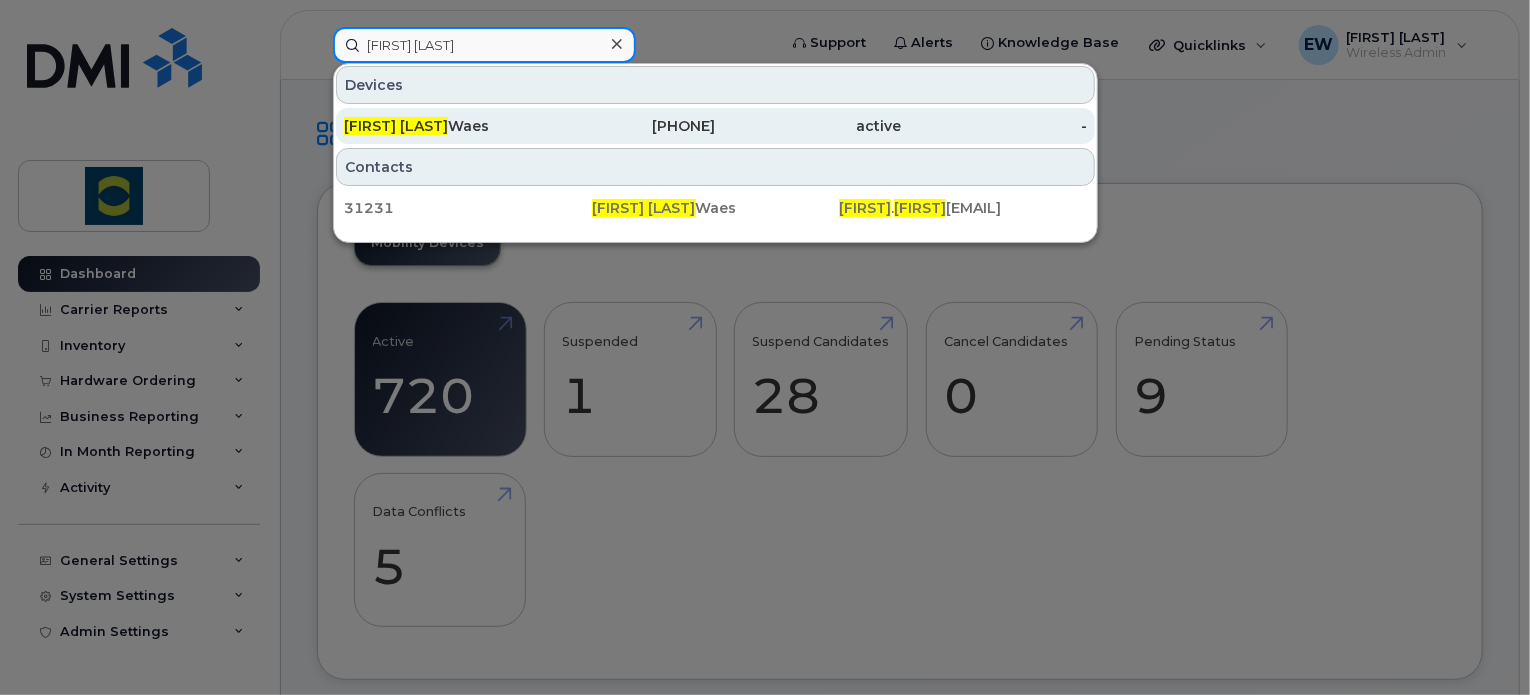 type on "christina van" 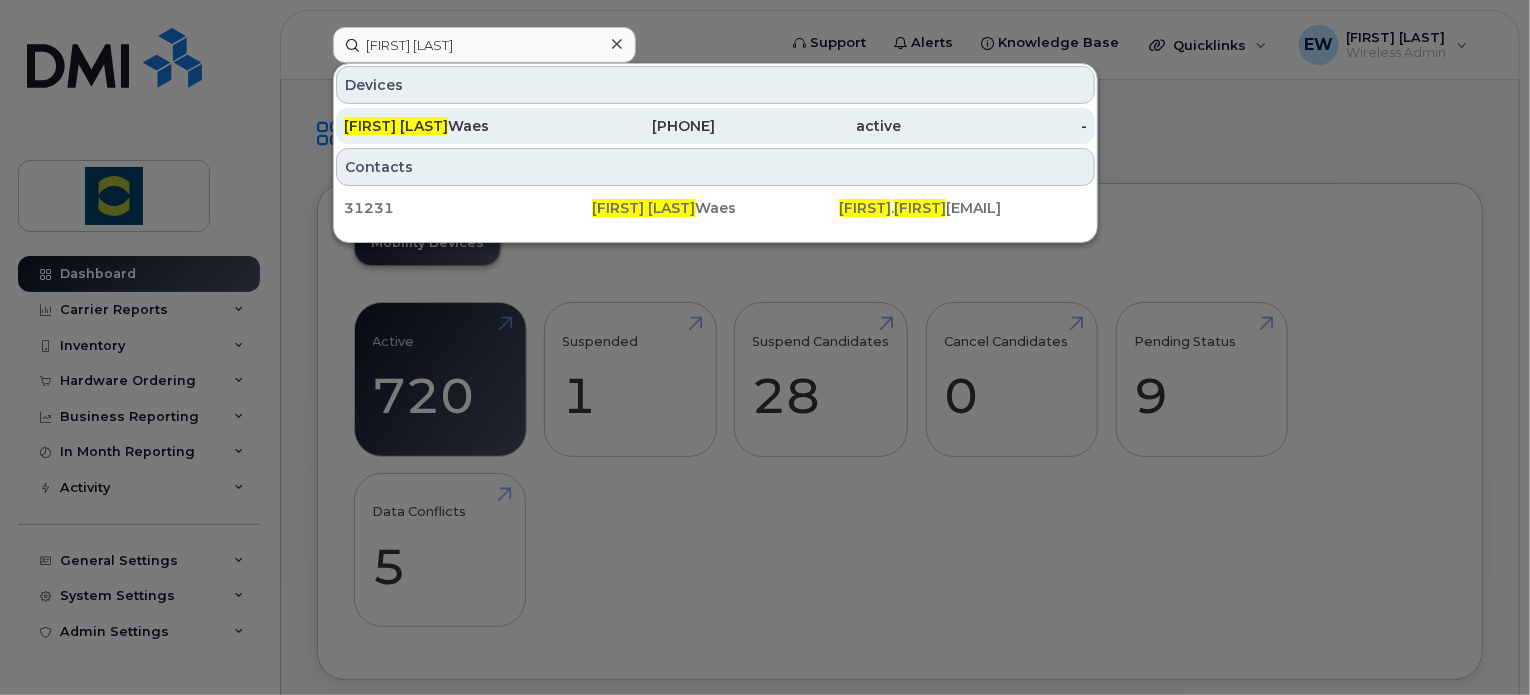 click on "Christina Van  Waes" 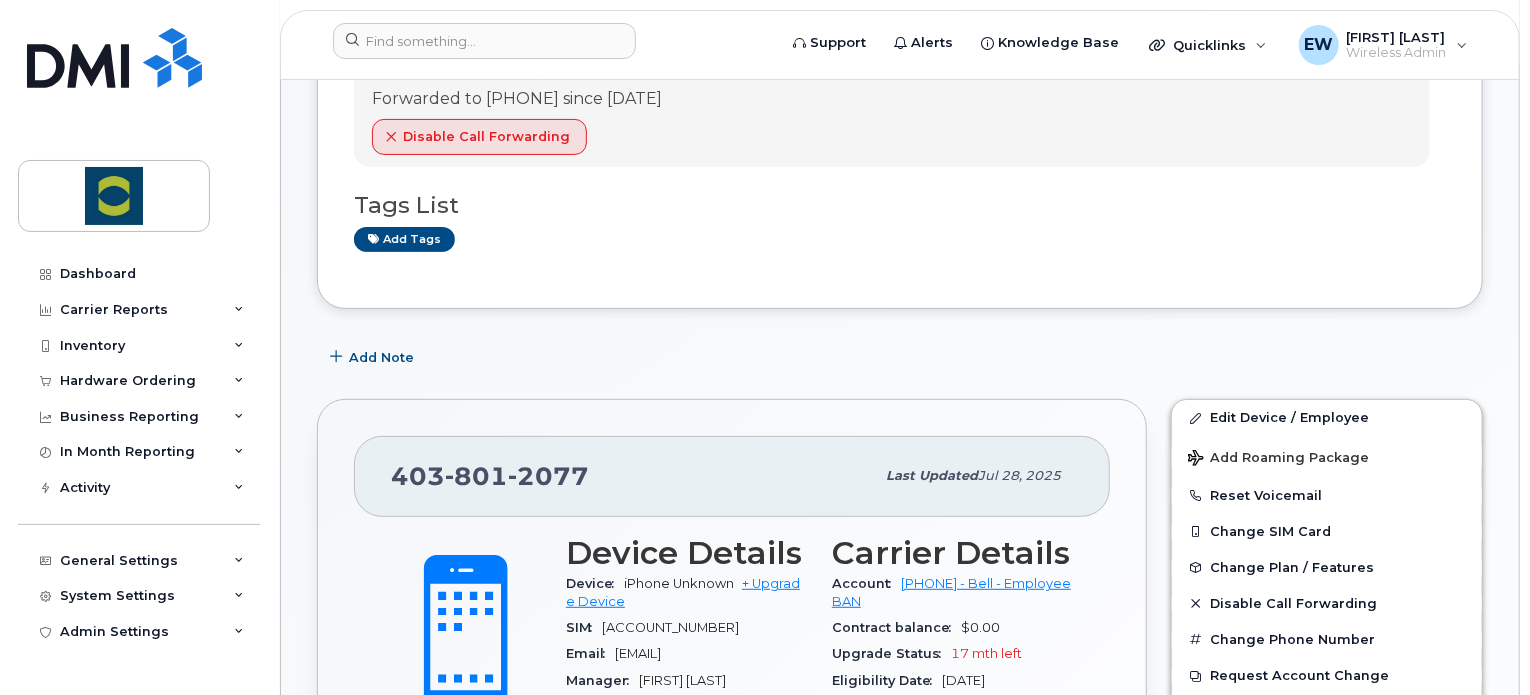 scroll, scrollTop: 211, scrollLeft: 0, axis: vertical 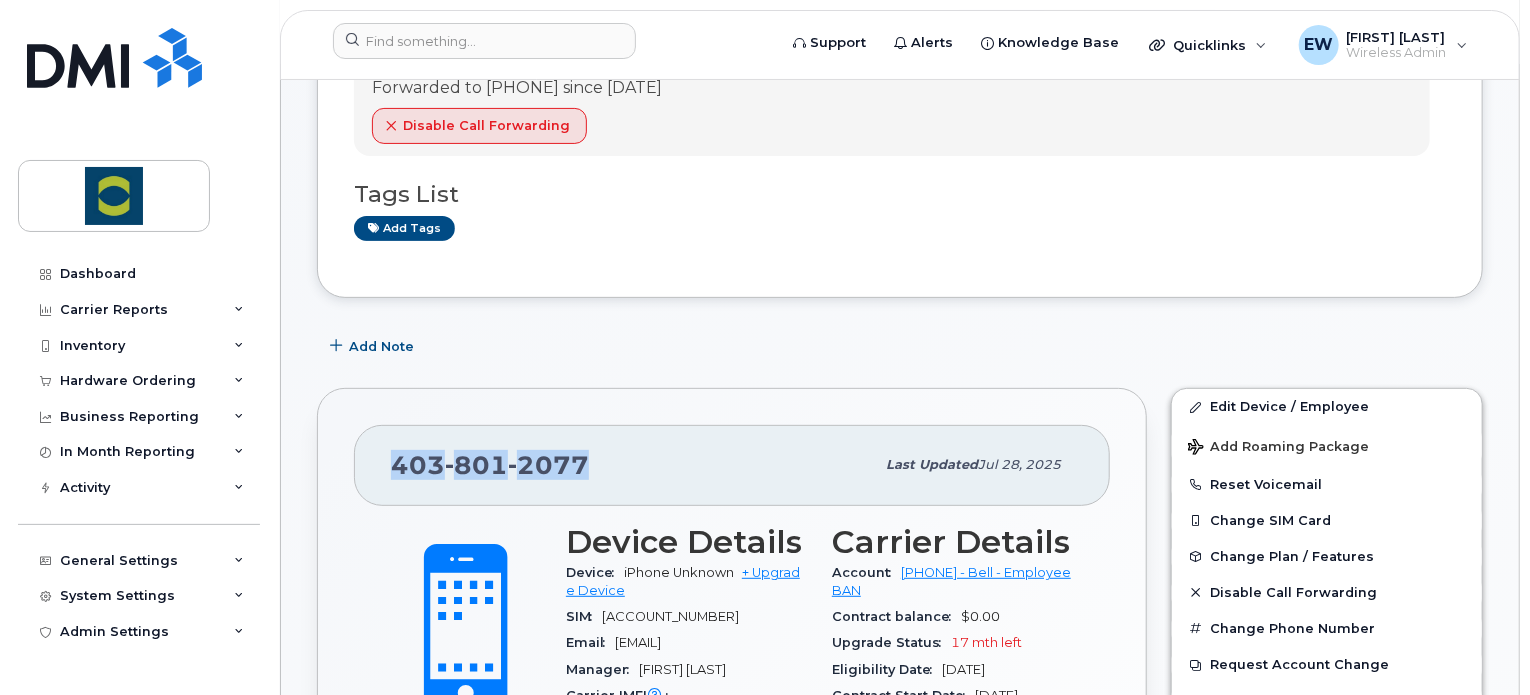 drag, startPoint x: 598, startPoint y: 467, endPoint x: 365, endPoint y: 474, distance: 233.10513 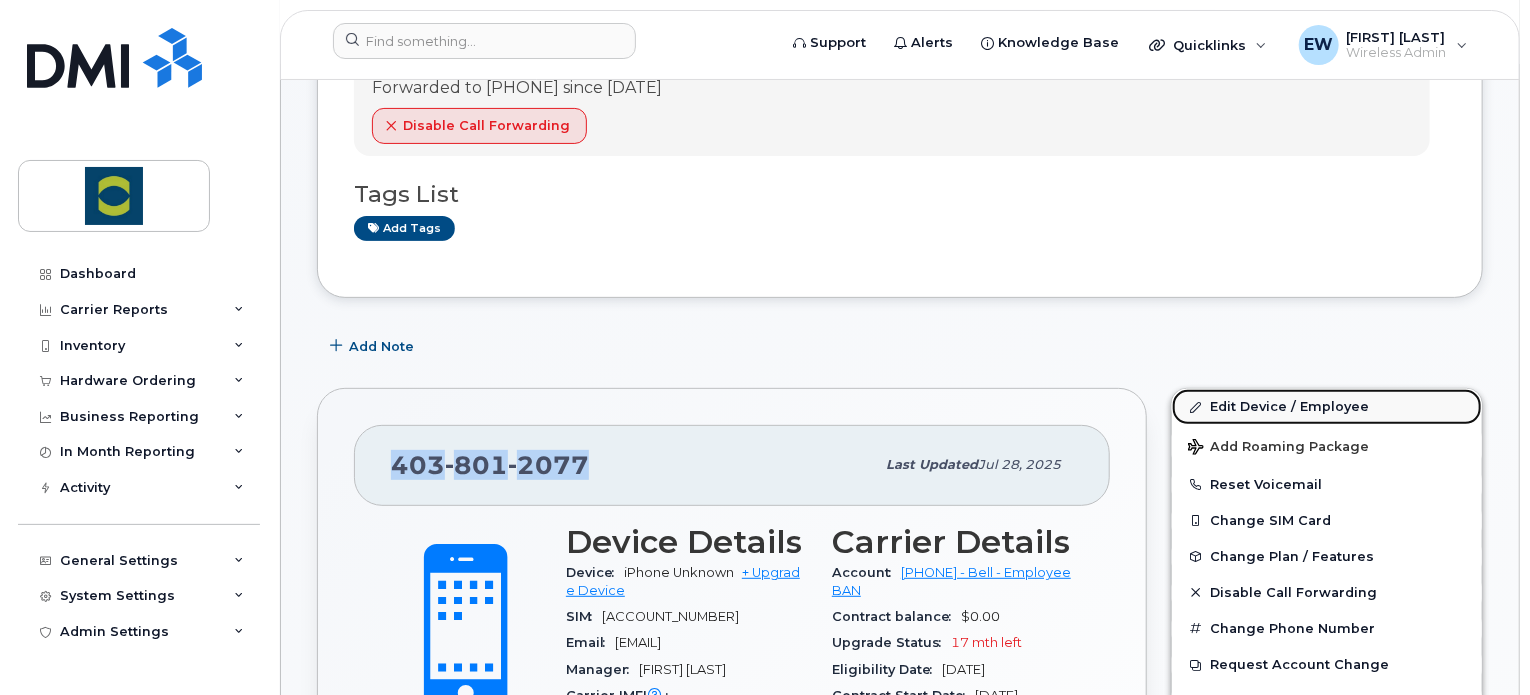 click on "Edit Device / Employee" at bounding box center (1327, 407) 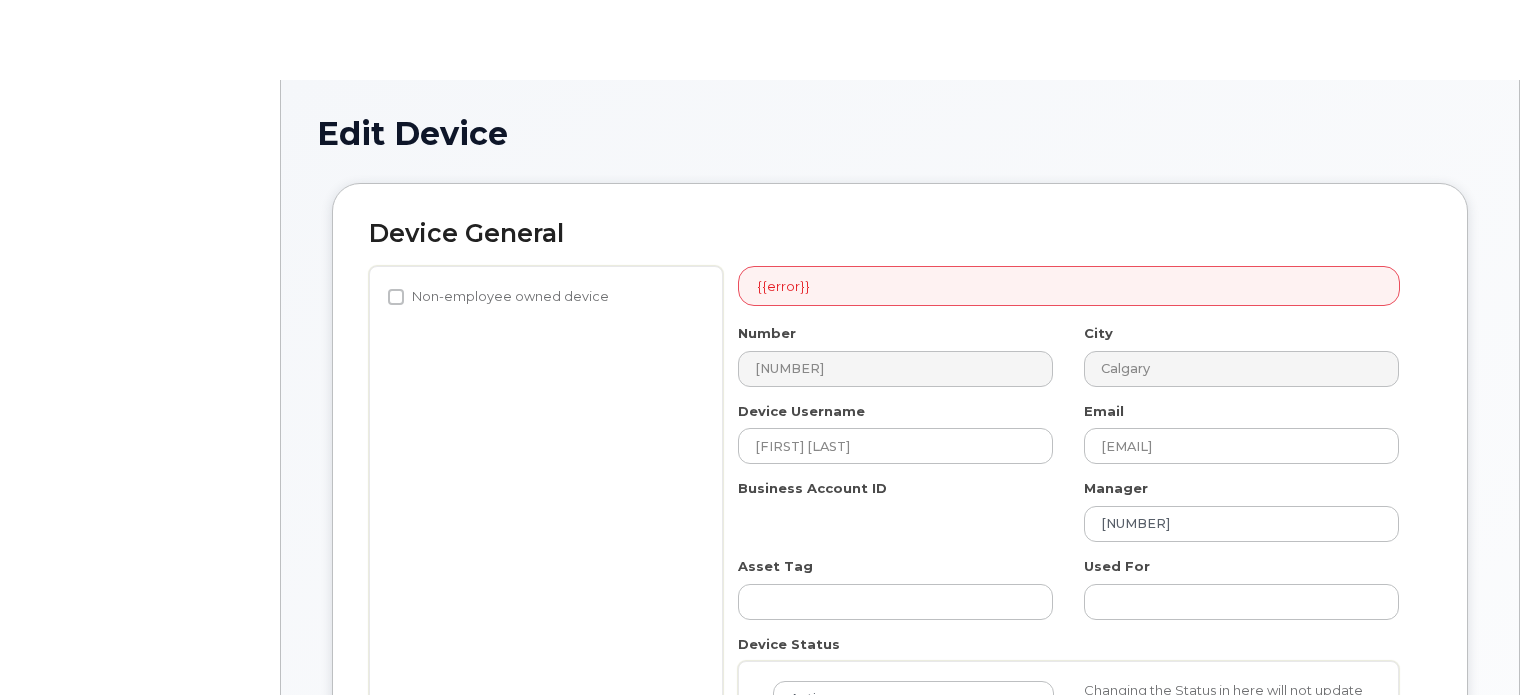 scroll, scrollTop: 0, scrollLeft: 0, axis: both 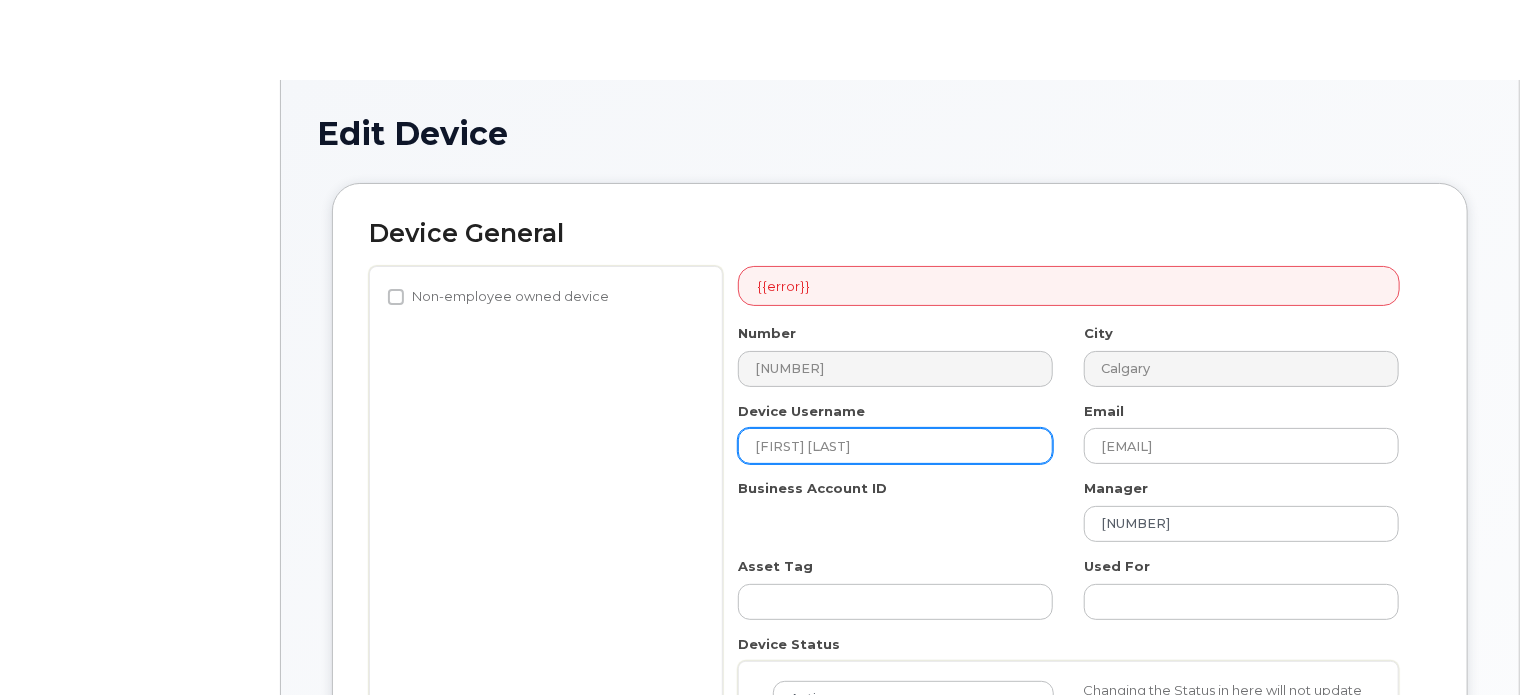type 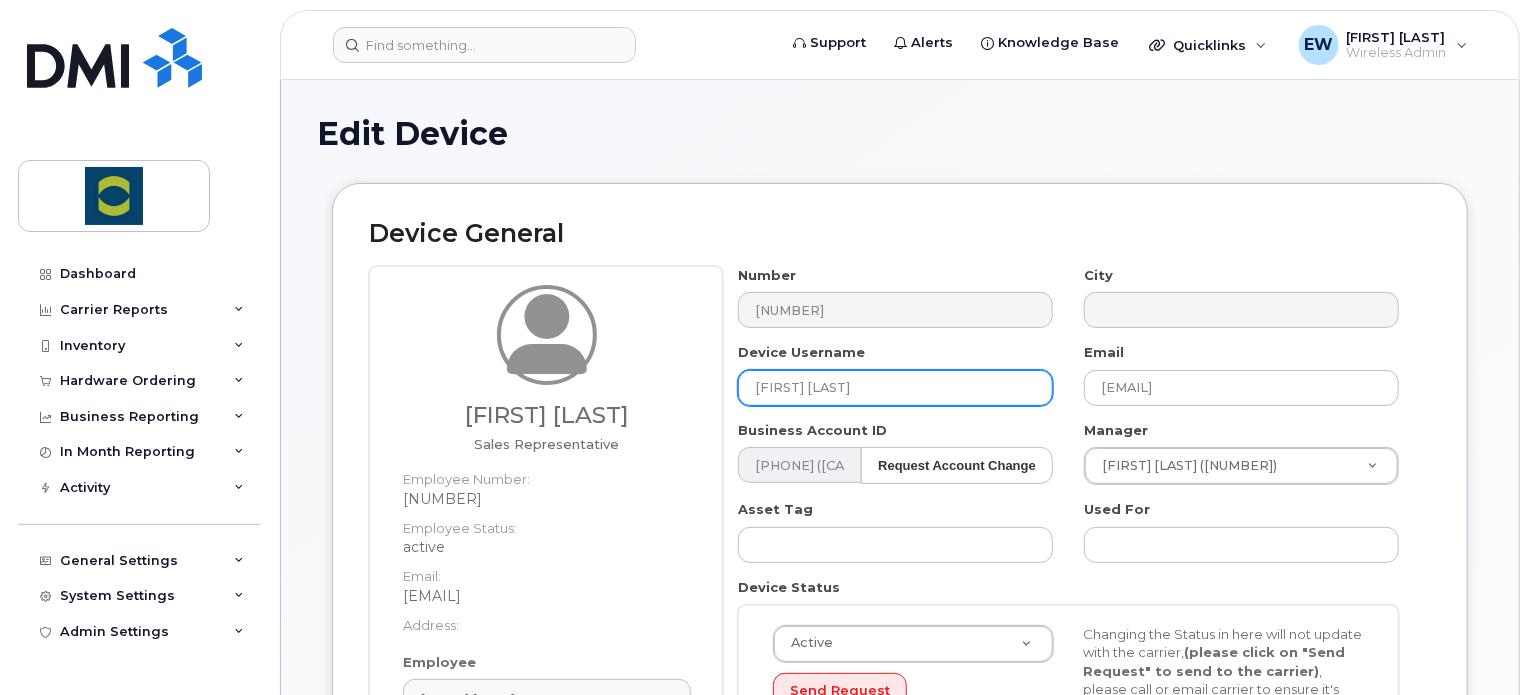 click on "[FIRST] [LAST]" at bounding box center [895, 388] 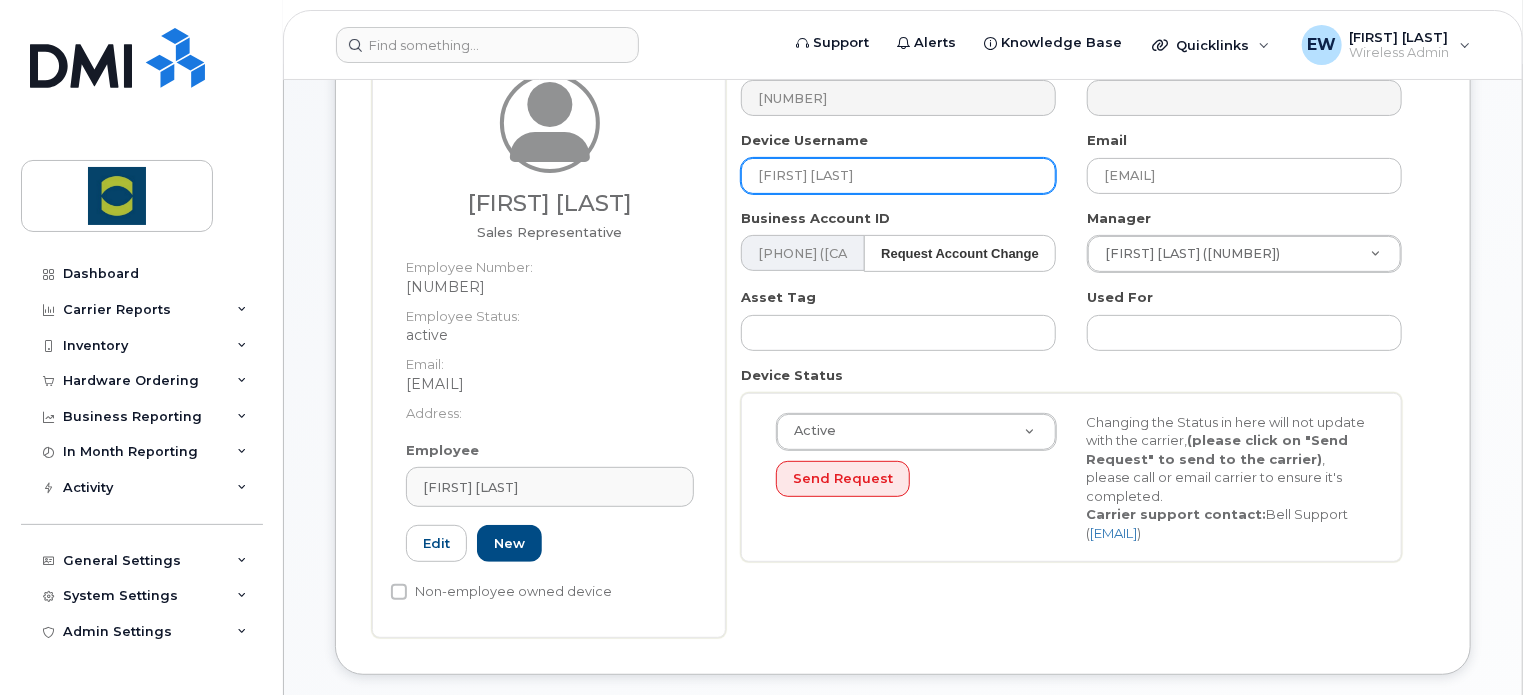 scroll, scrollTop: 240, scrollLeft: 0, axis: vertical 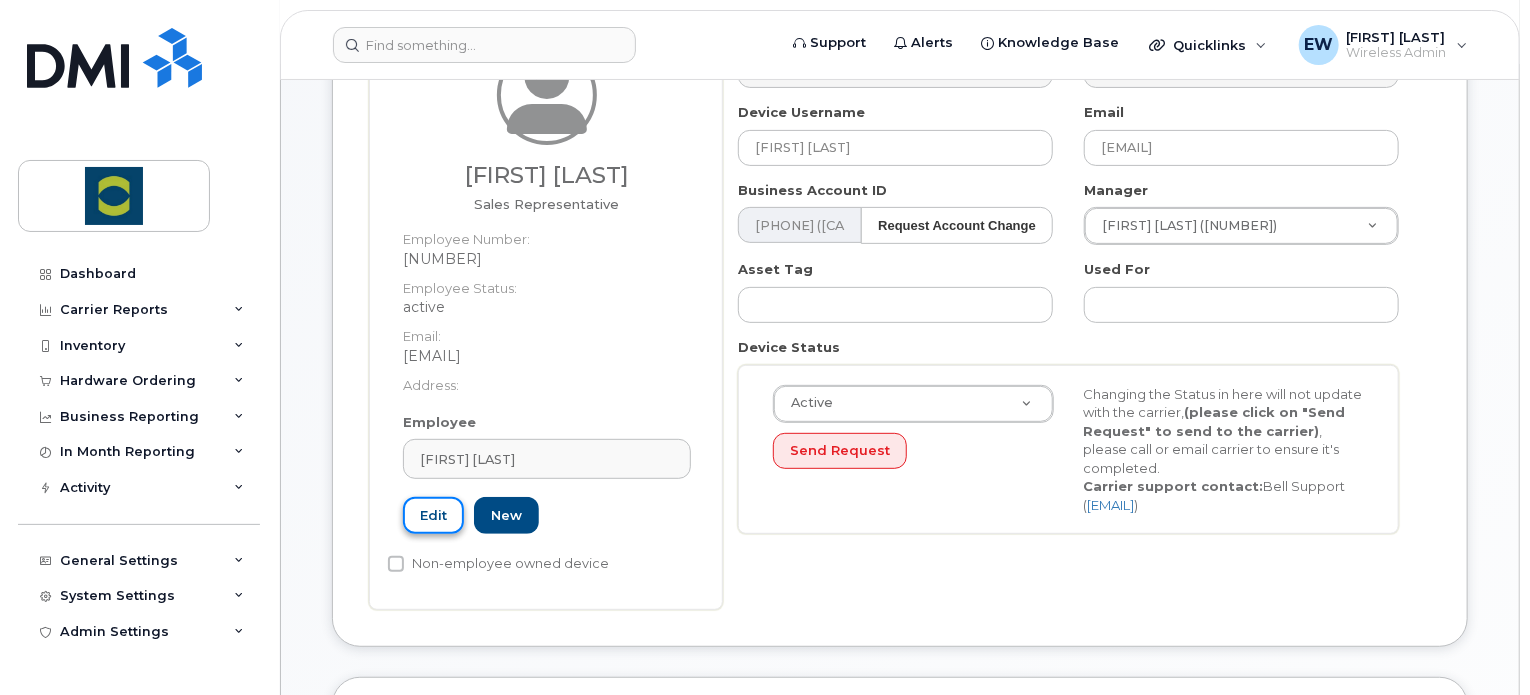 click on "Edit" at bounding box center [433, 515] 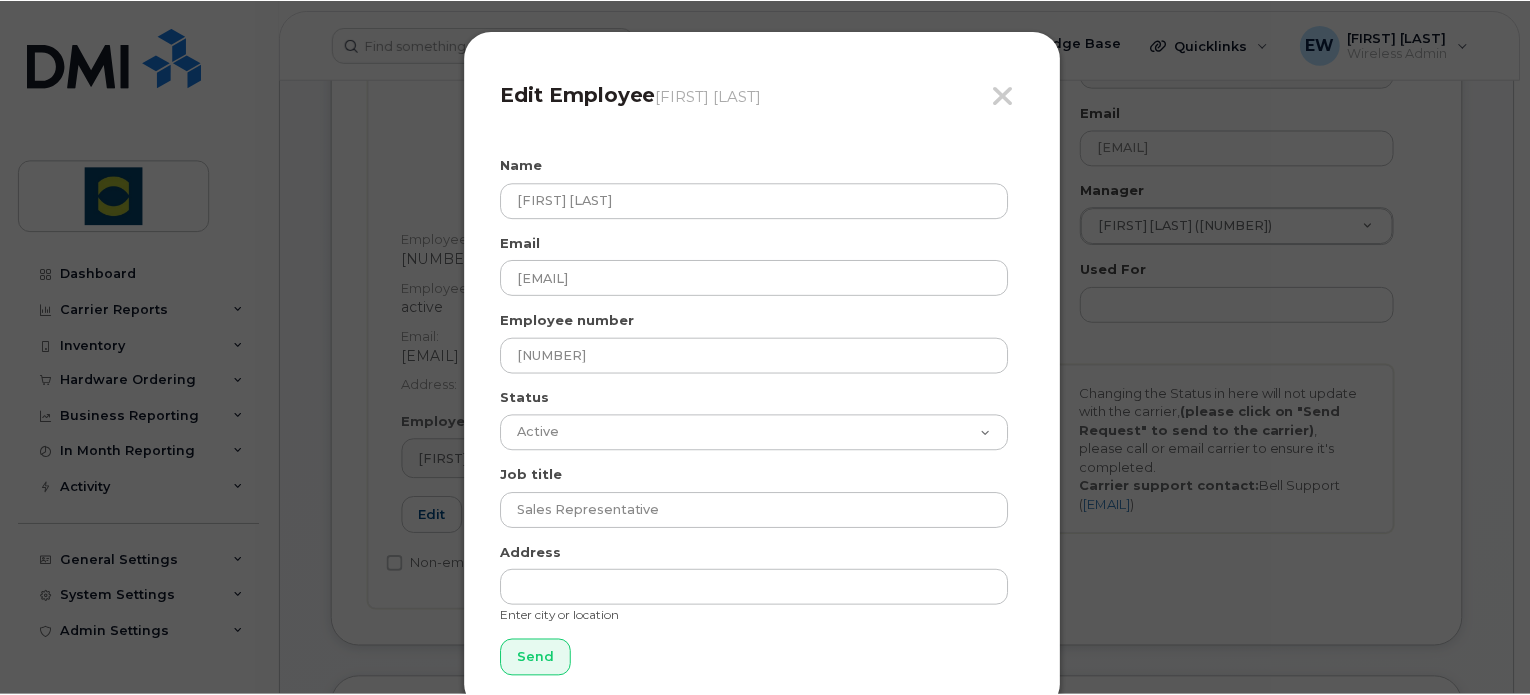 scroll, scrollTop: 47, scrollLeft: 0, axis: vertical 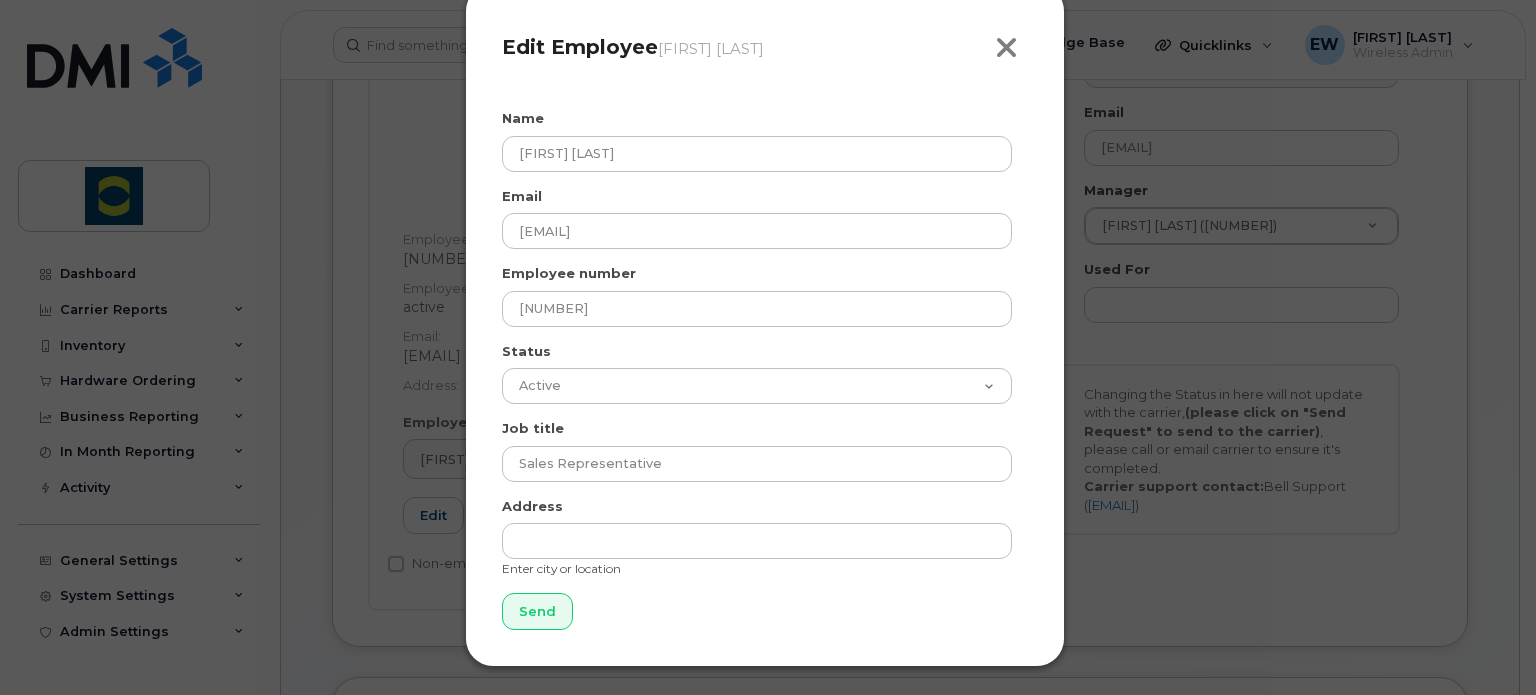 click at bounding box center [1006, 48] 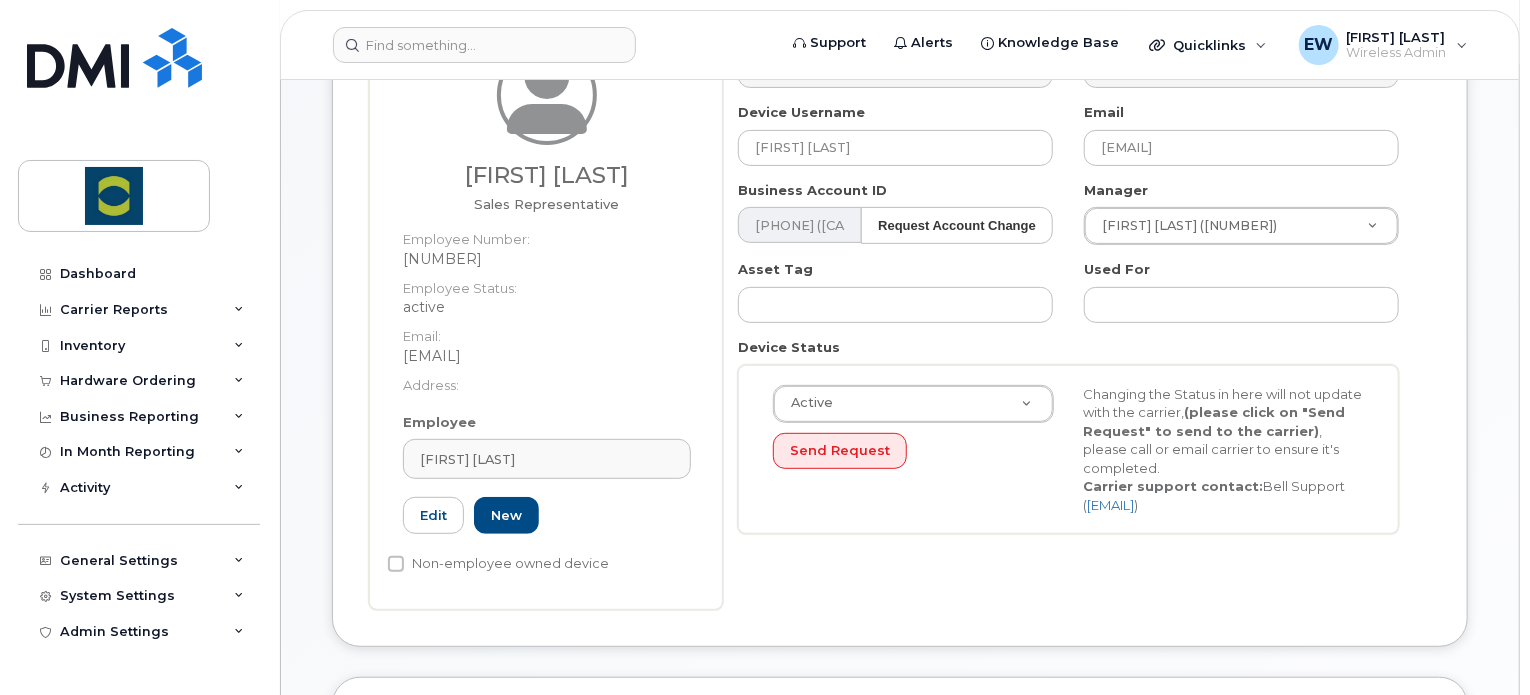 drag, startPoint x: 614, startPoint y: 648, endPoint x: 614, endPoint y: 659, distance: 11 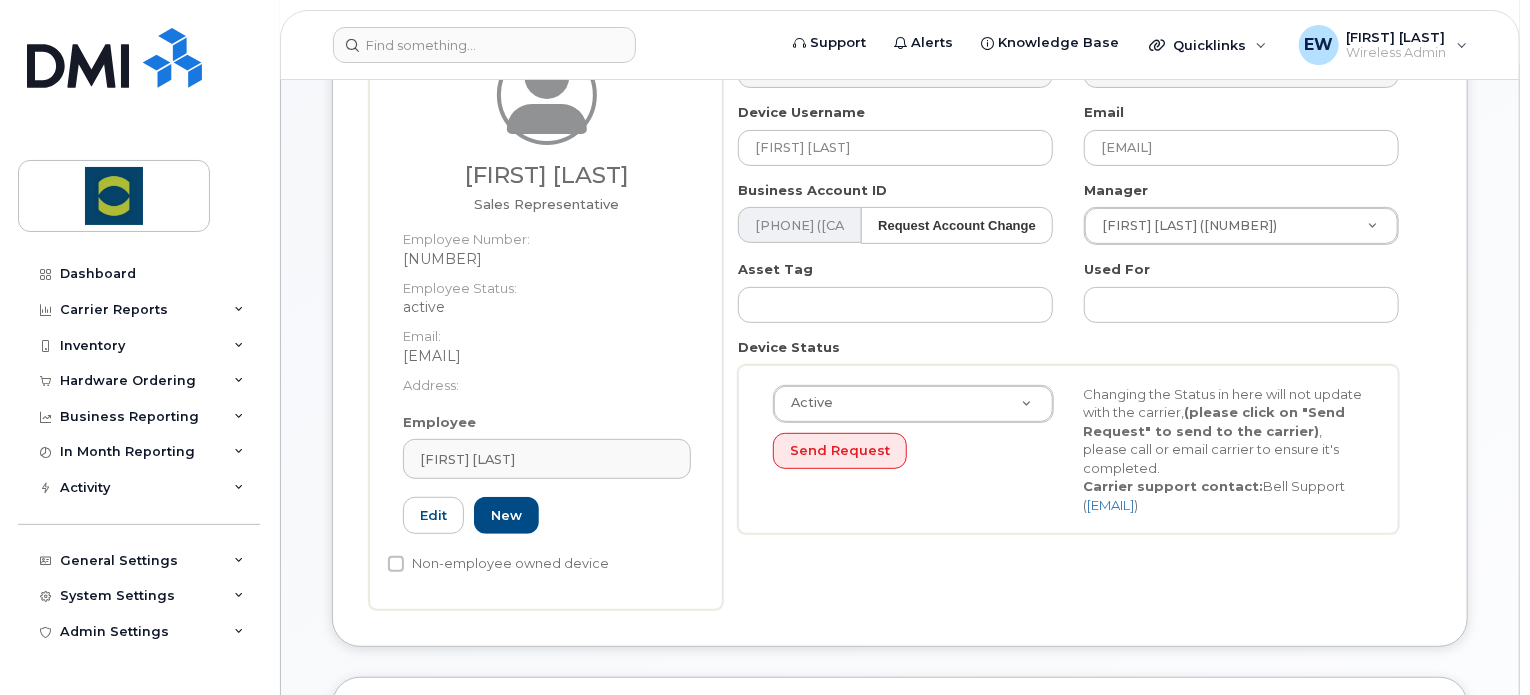 click on "Device General
Christina van Waes Sales Representative Employee Number: 31231 Employee Status: active Email: christina.vanwaes@trouwnutrition.com Address: Employee Christina van Waes Type first three symbols or more 31231 Edit New
Non-employee owned device
Number
4038012077
City
Device Username
Christina Van Waes
Email
christina.vanwaes@trouwnutrition.com
Business Account ID
0549566119 (Bell) Request Account Change 12387
Manager
Braden Desmet (19943)                                     1985028
Asset Tag
Used For
Device Status
Active                                     Active
Suspended
Cancelled
Send Request
Changing the Status in here will not update with the carrier,   (please click on "Send Request" to send to the carrier)  , please call or email carrier to ensure it's completed.
Carrier support contact:
Bell Support
( corpclientcare@bell.ca )" at bounding box center [900, 310] 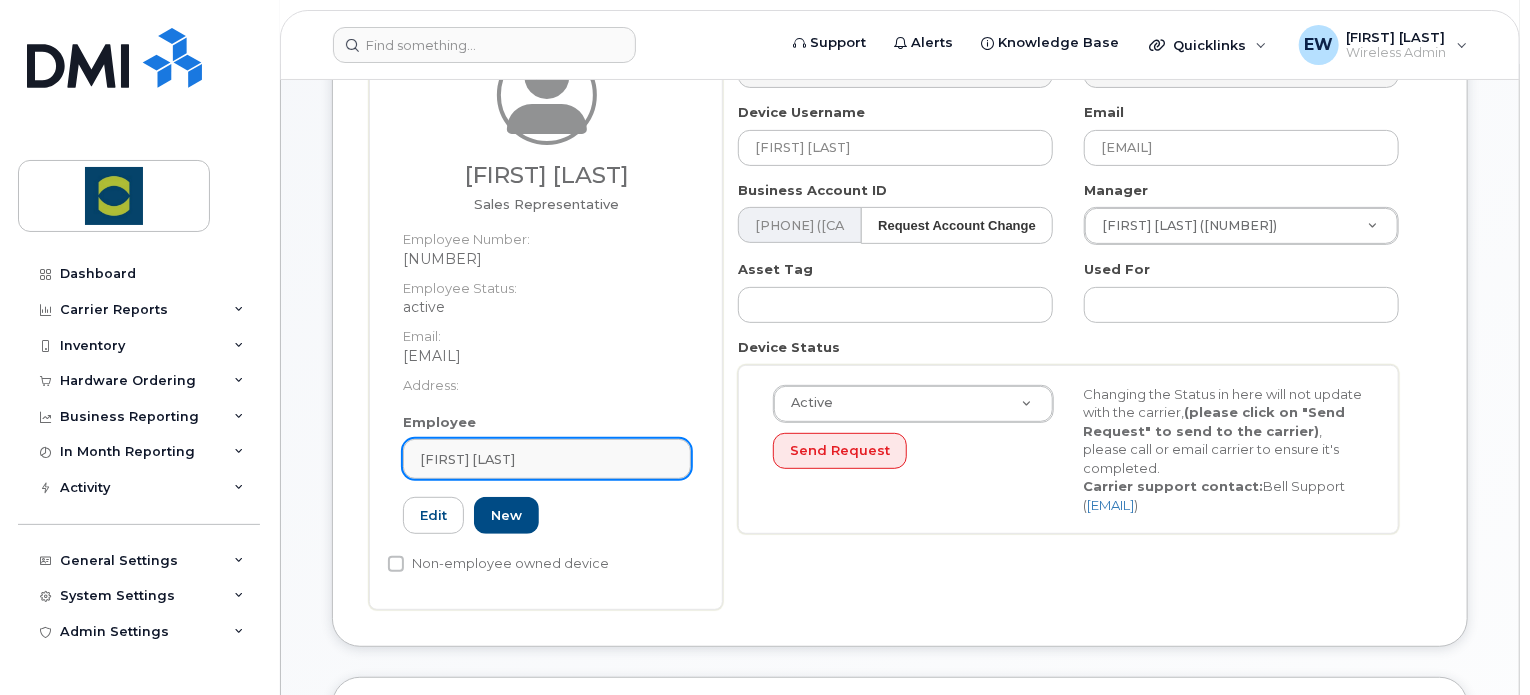 click on "[FIRST] [LAST]" at bounding box center (547, 459) 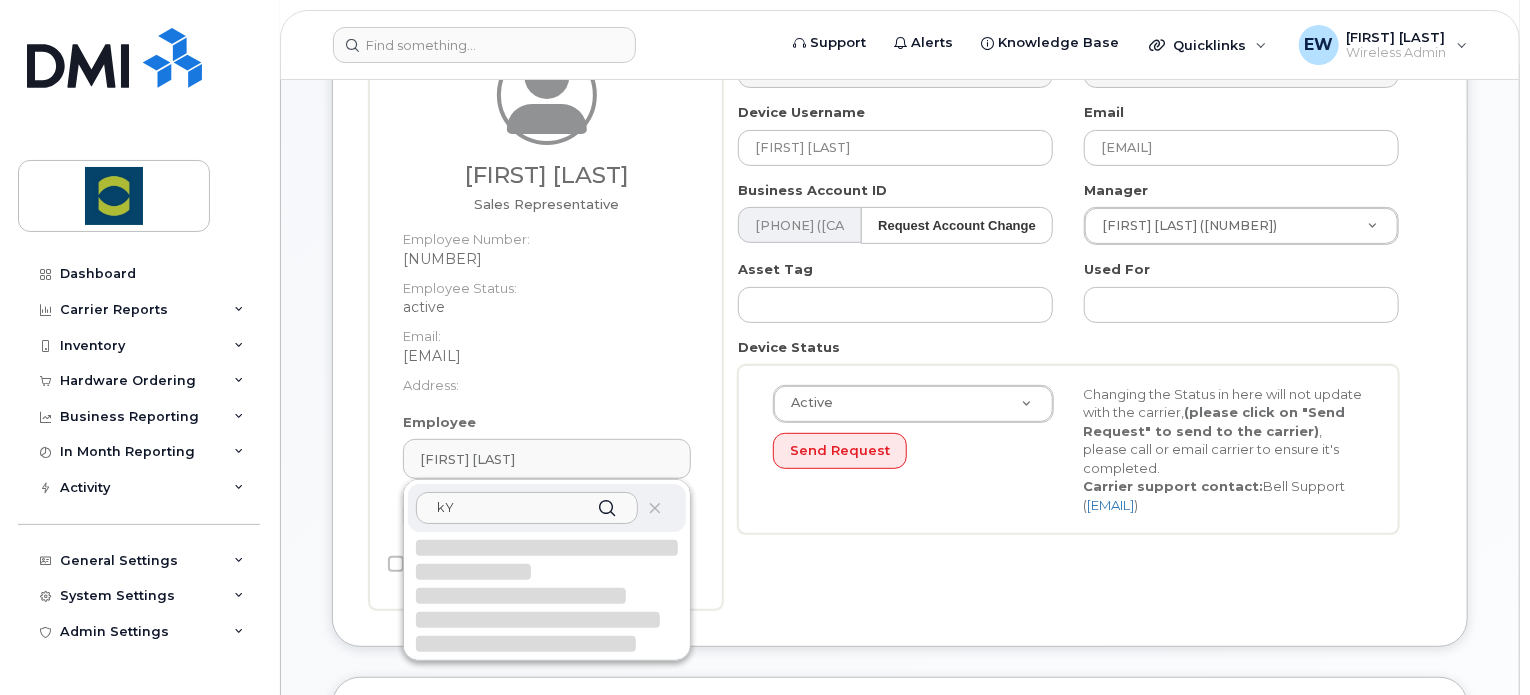 type on "k" 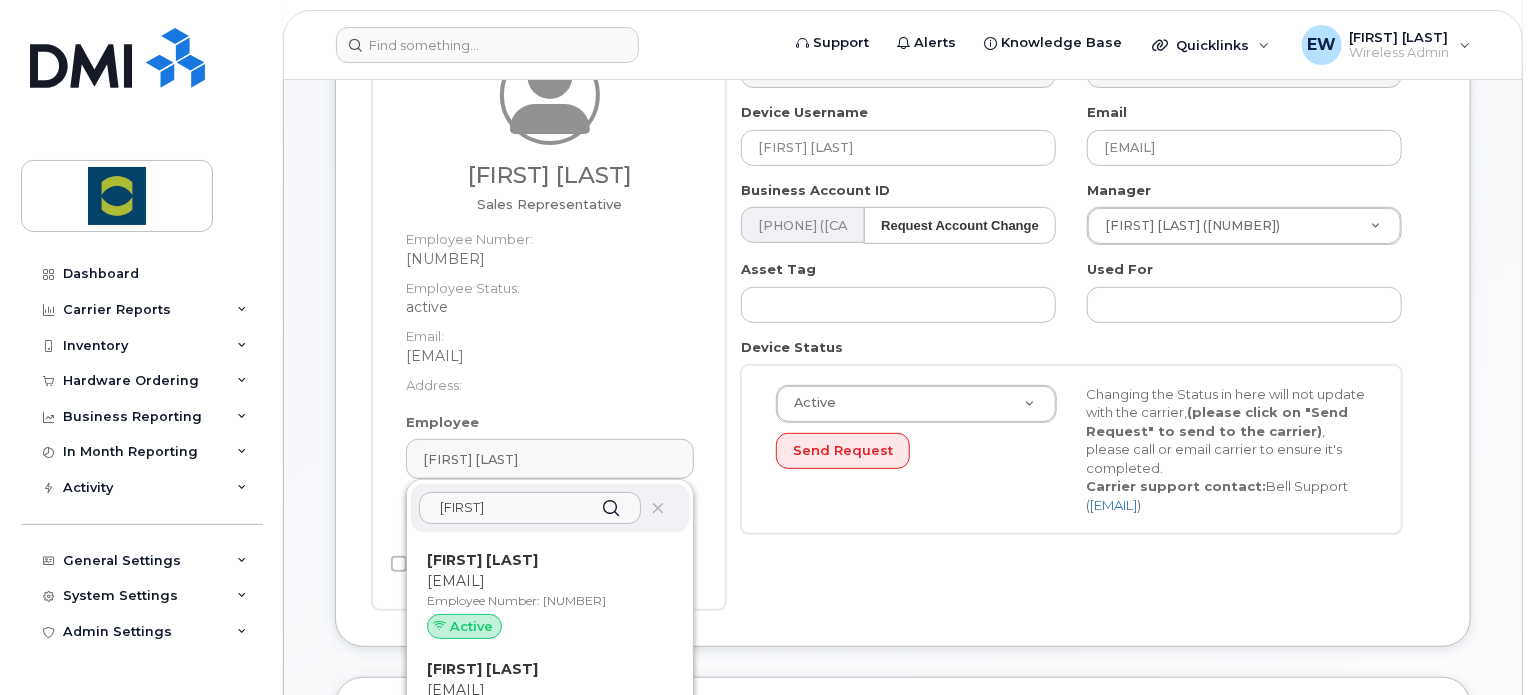 scroll, scrollTop: 346, scrollLeft: 0, axis: vertical 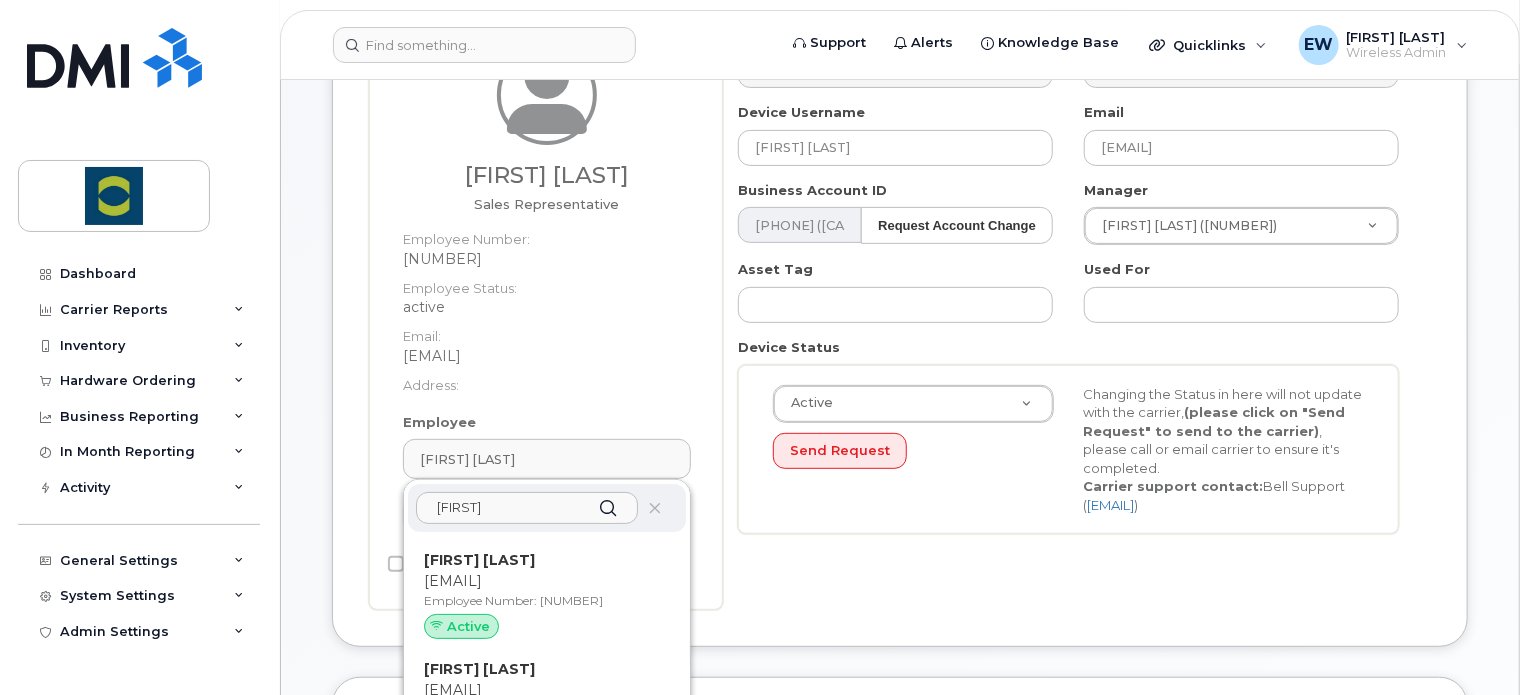 type on "Kyle" 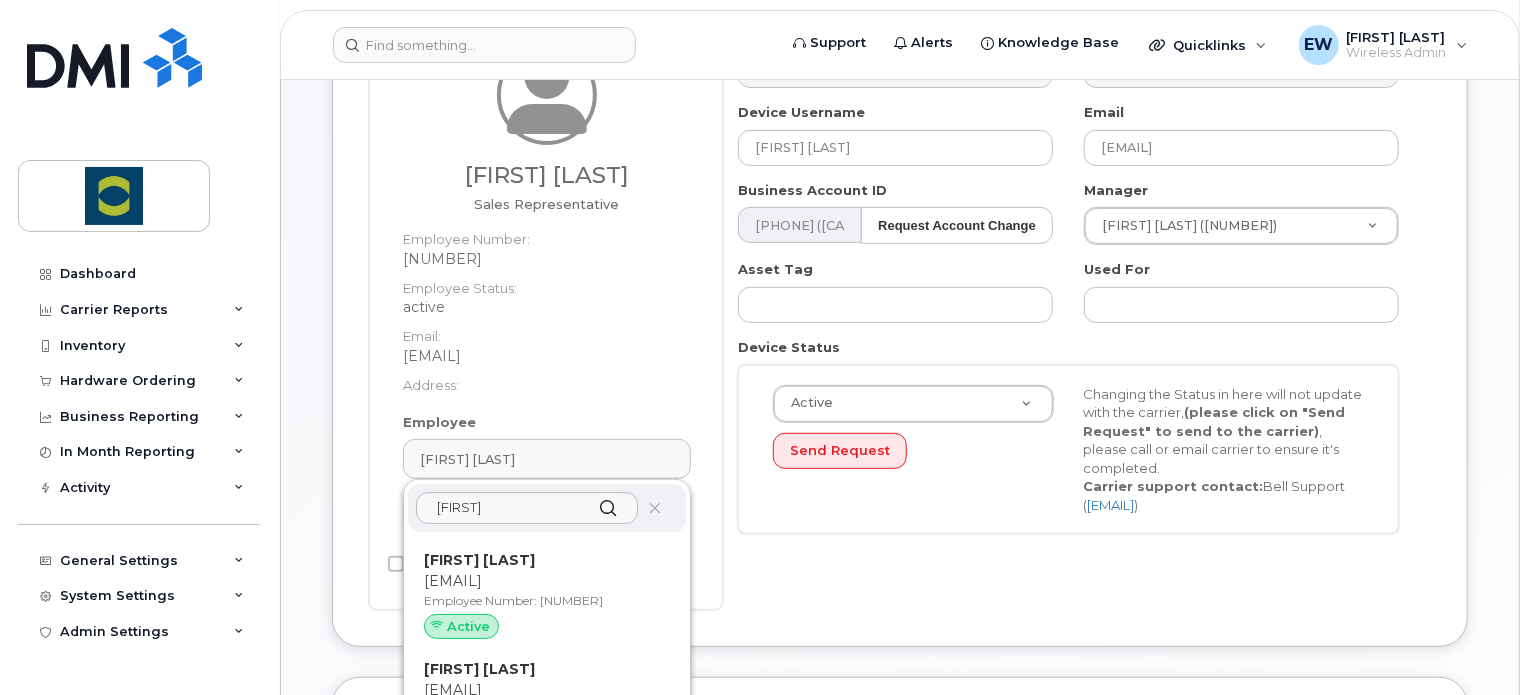 click on "[EMAIL]" at bounding box center (547, 356) 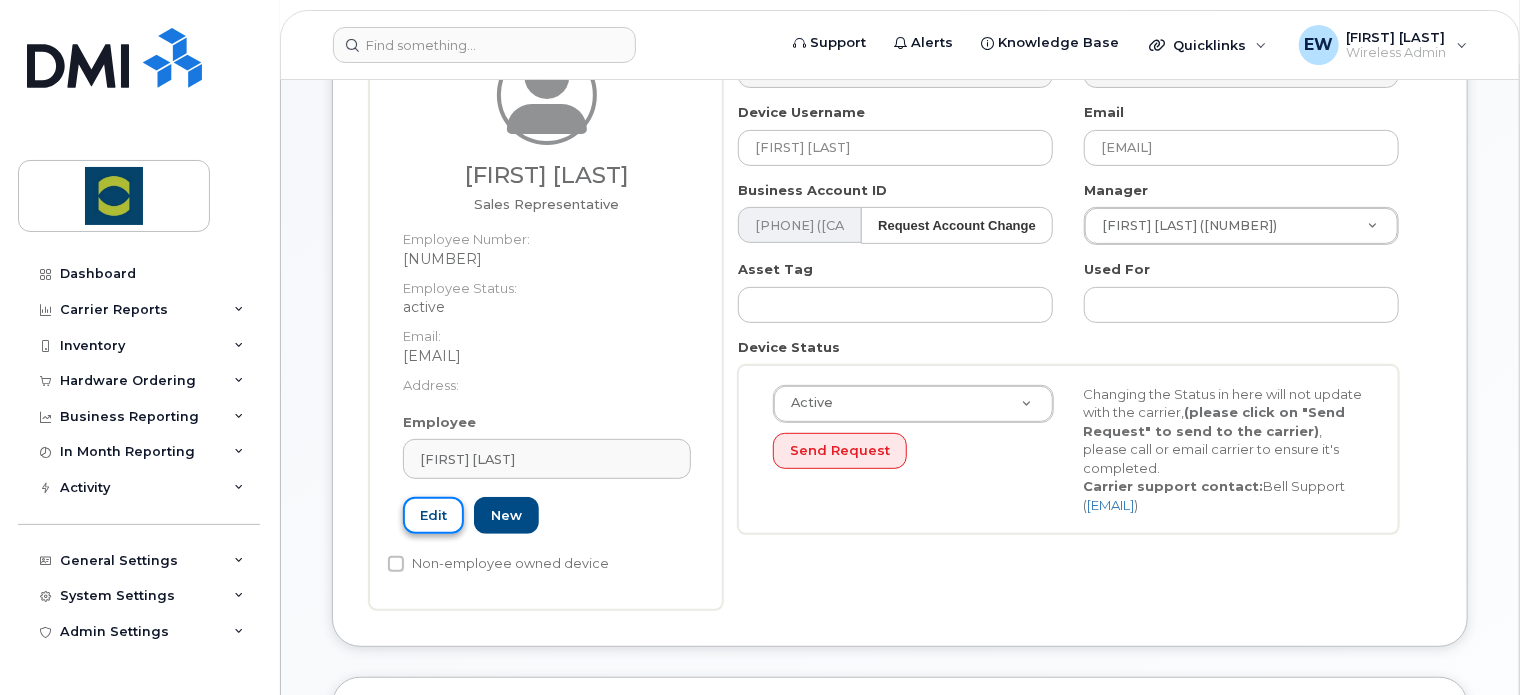 click on "Edit" at bounding box center [433, 515] 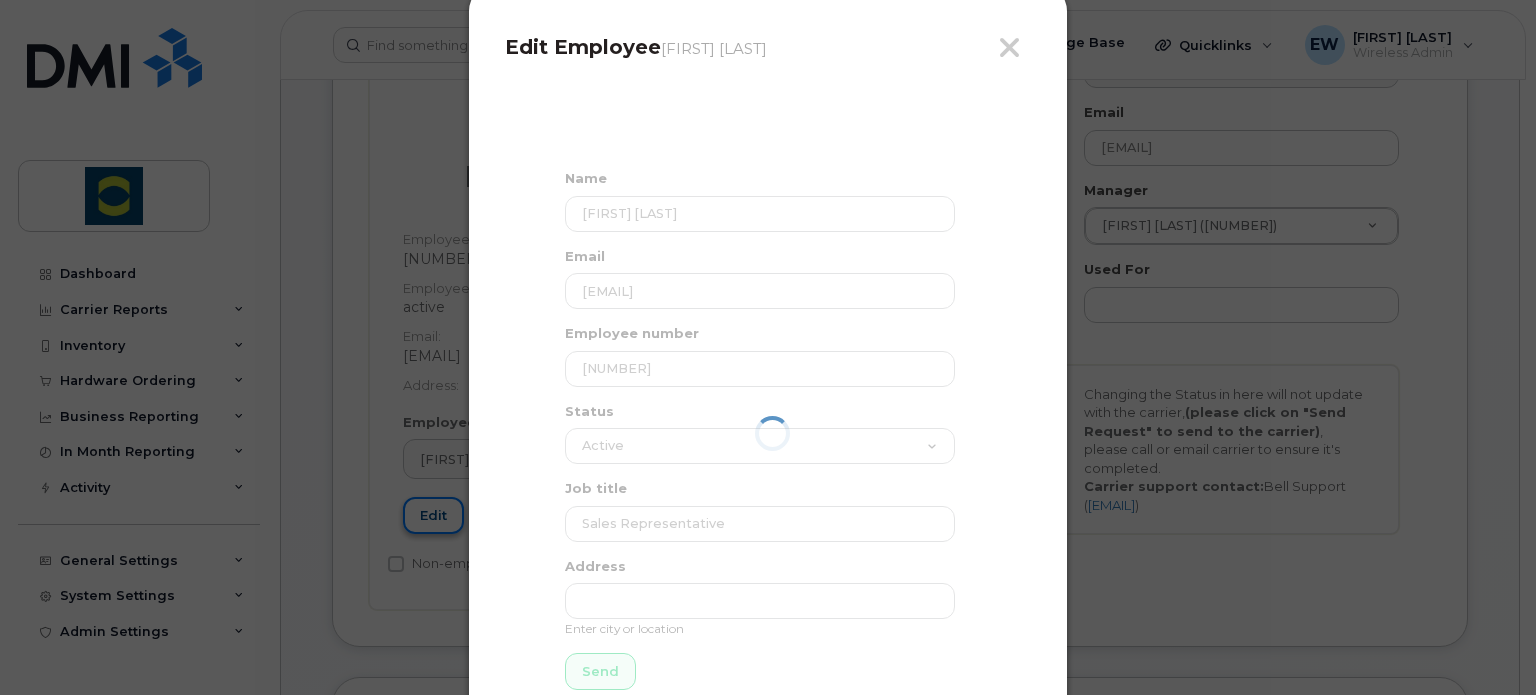 scroll, scrollTop: 0, scrollLeft: 0, axis: both 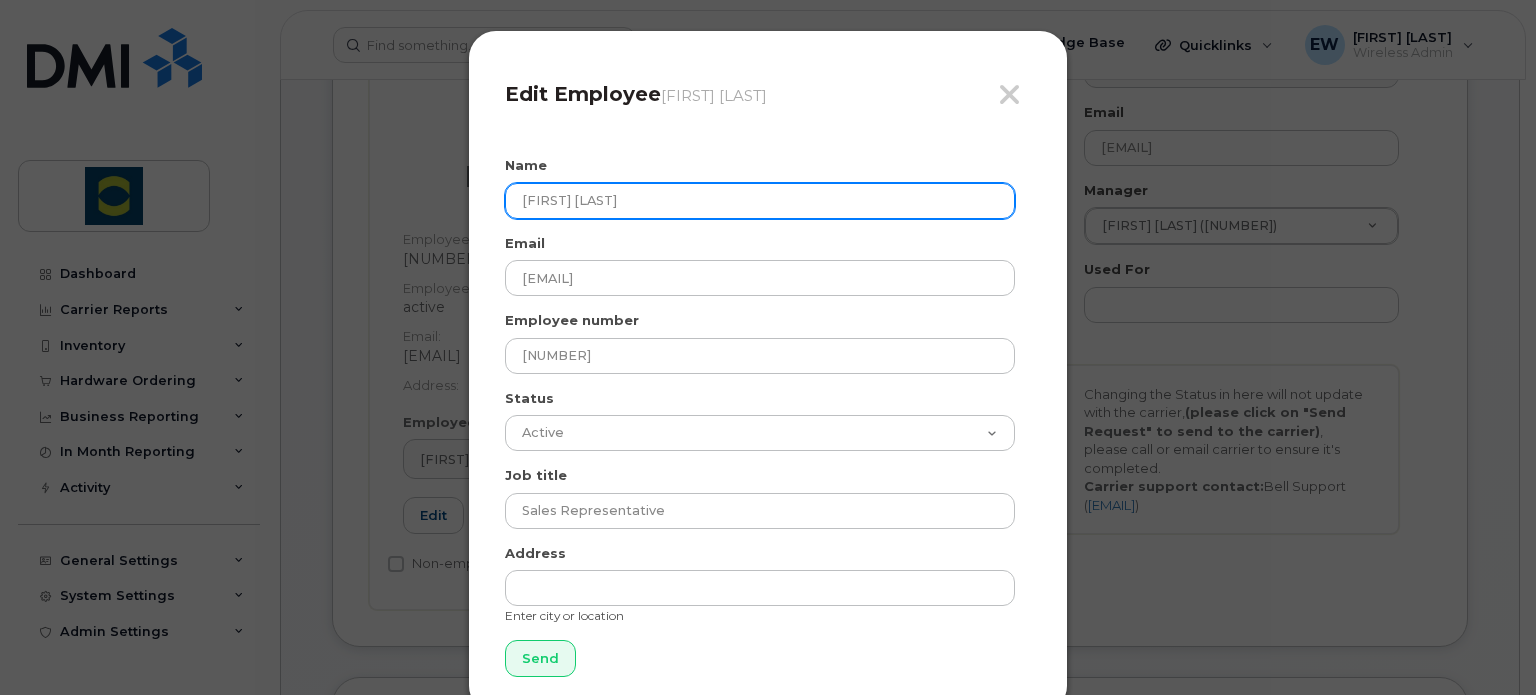 drag, startPoint x: 701, startPoint y: 182, endPoint x: 345, endPoint y: 199, distance: 356.40567 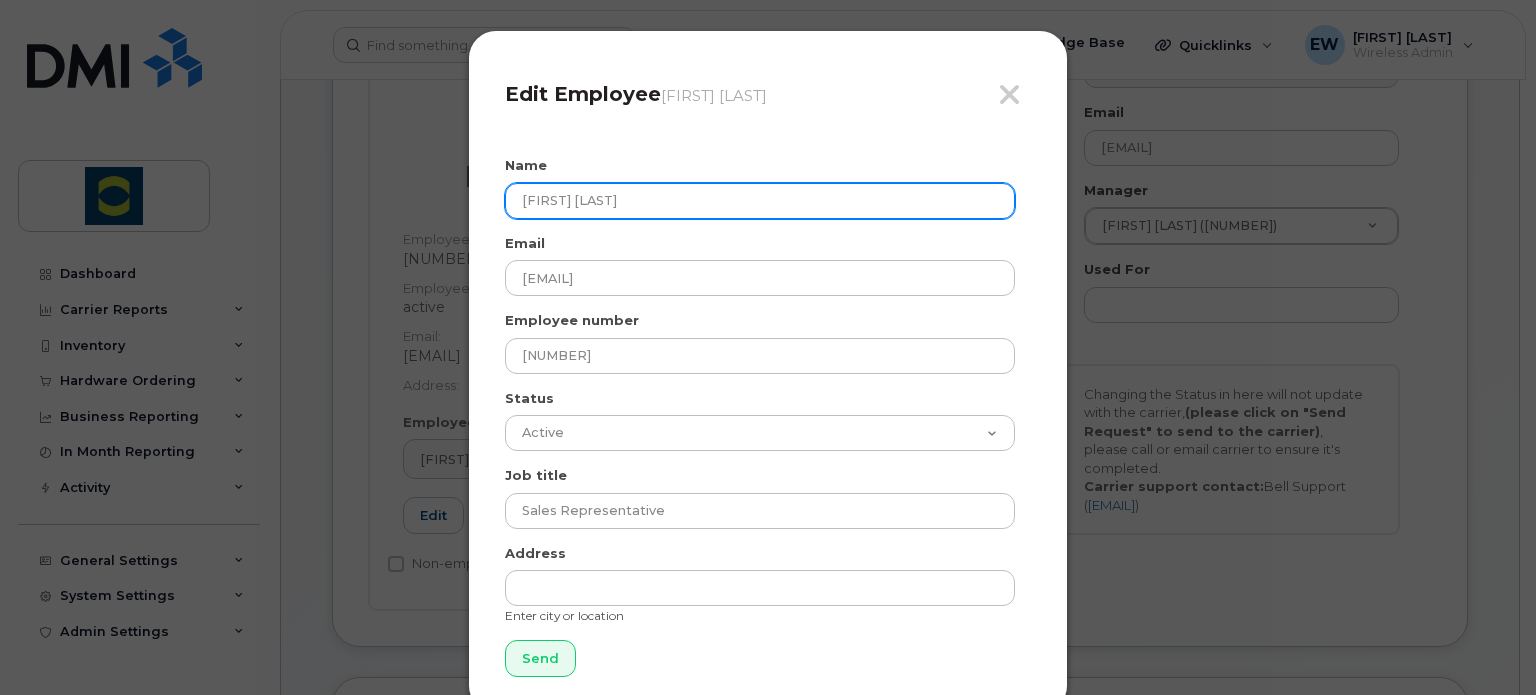 click on "Close
Edit Employee
Christina van Waes
Name
Christina van Waes
Email
christina.vanwaes@trouwnutrition.com
Employee number
31231
Status
Active
On-Leave
Long Term
Short Term
Maternity Leave
Temp Layoff
Inactive
Job title
Sales Representative
Address
Enter city or location
Send" at bounding box center (768, 347) 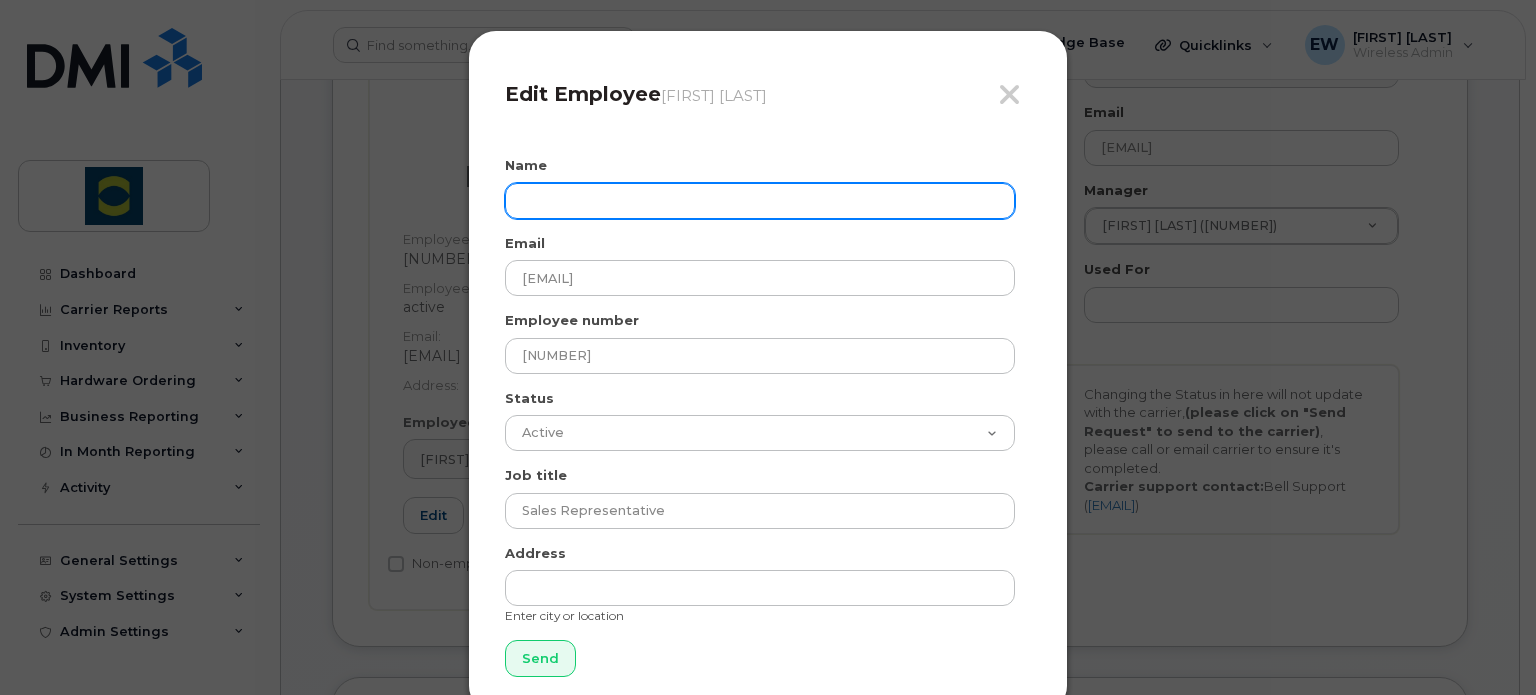 paste on "3002911" 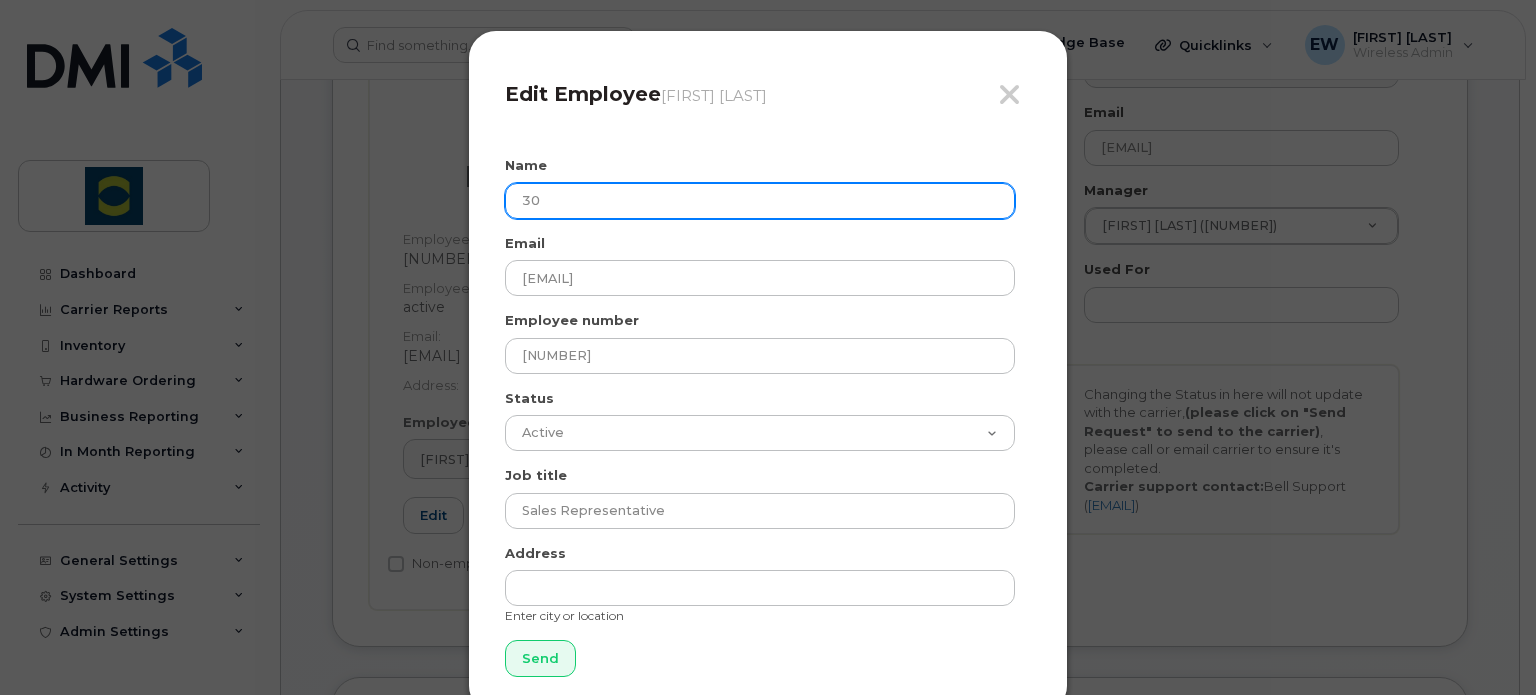 type on "3" 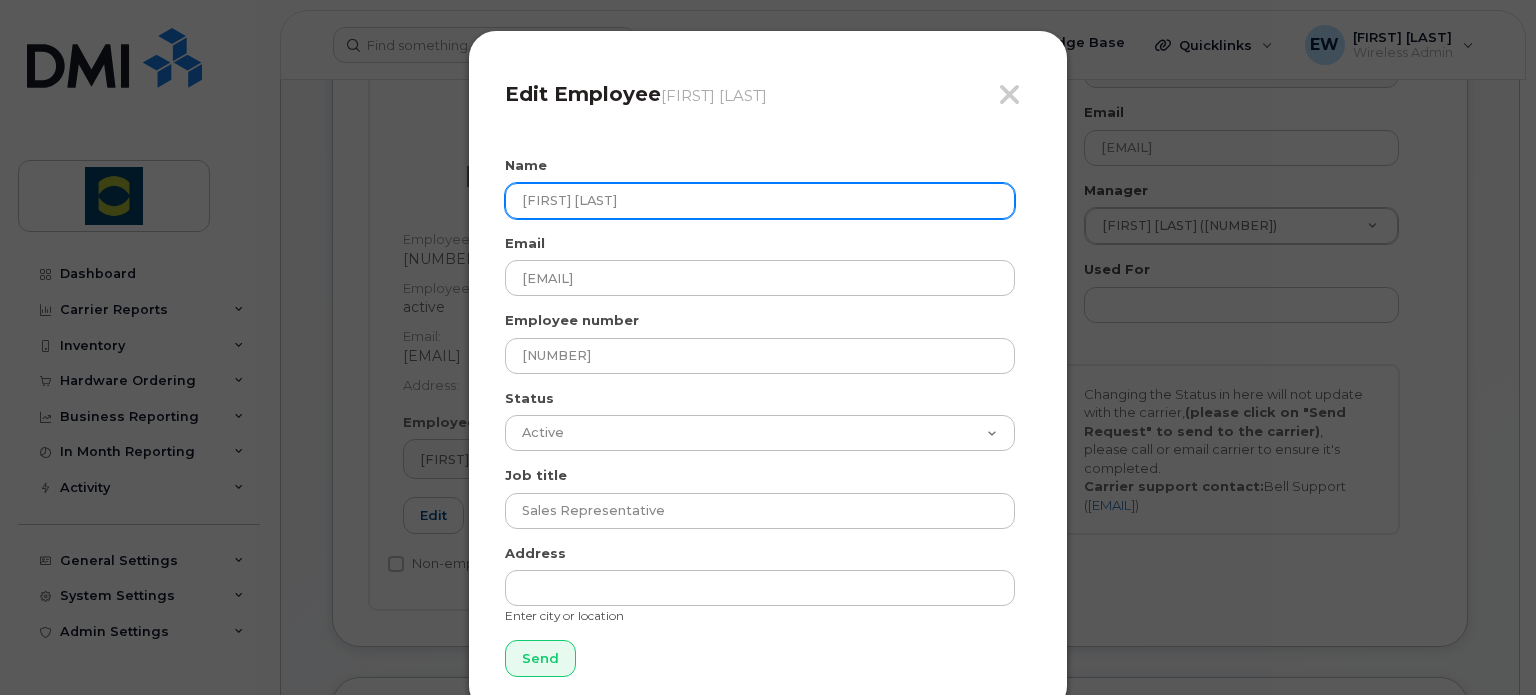 drag, startPoint x: 598, startPoint y: 203, endPoint x: 387, endPoint y: 215, distance: 211.34096 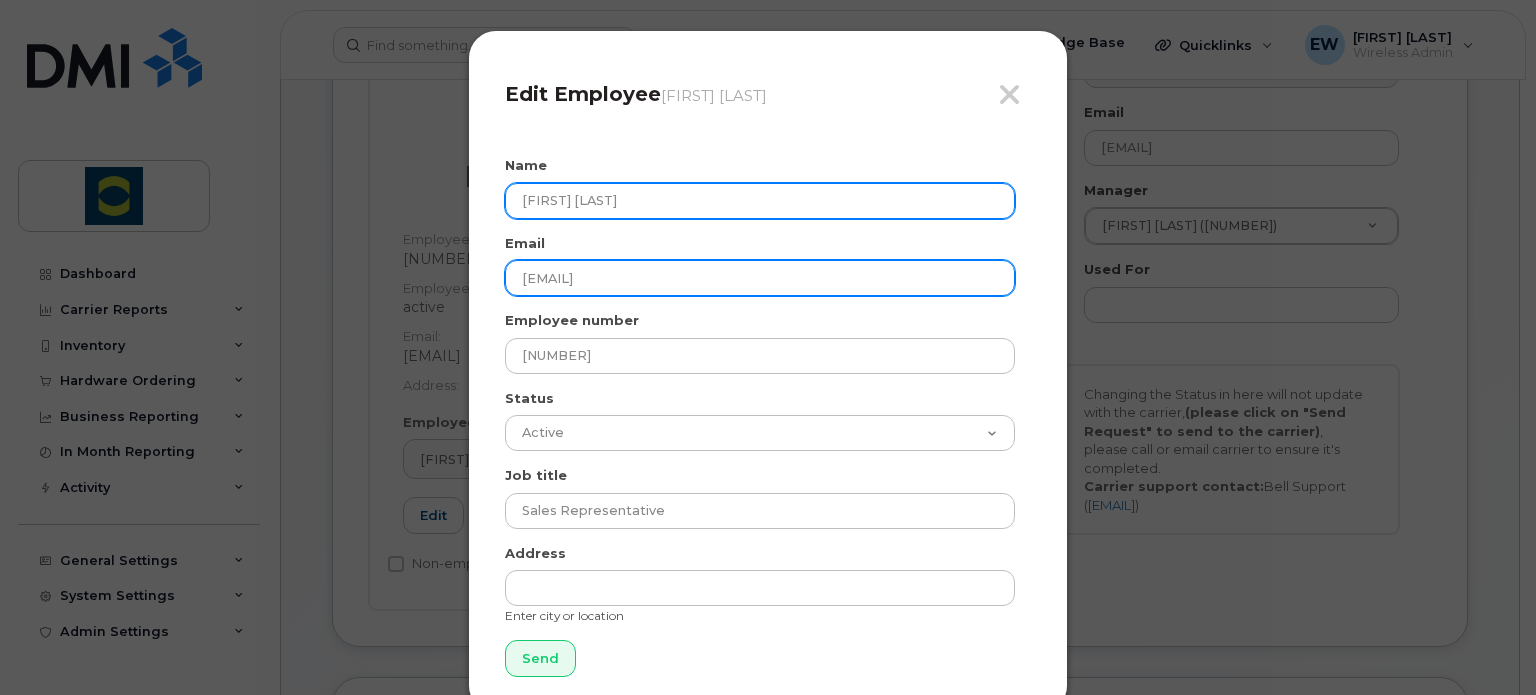 type on "Kyle Graham" 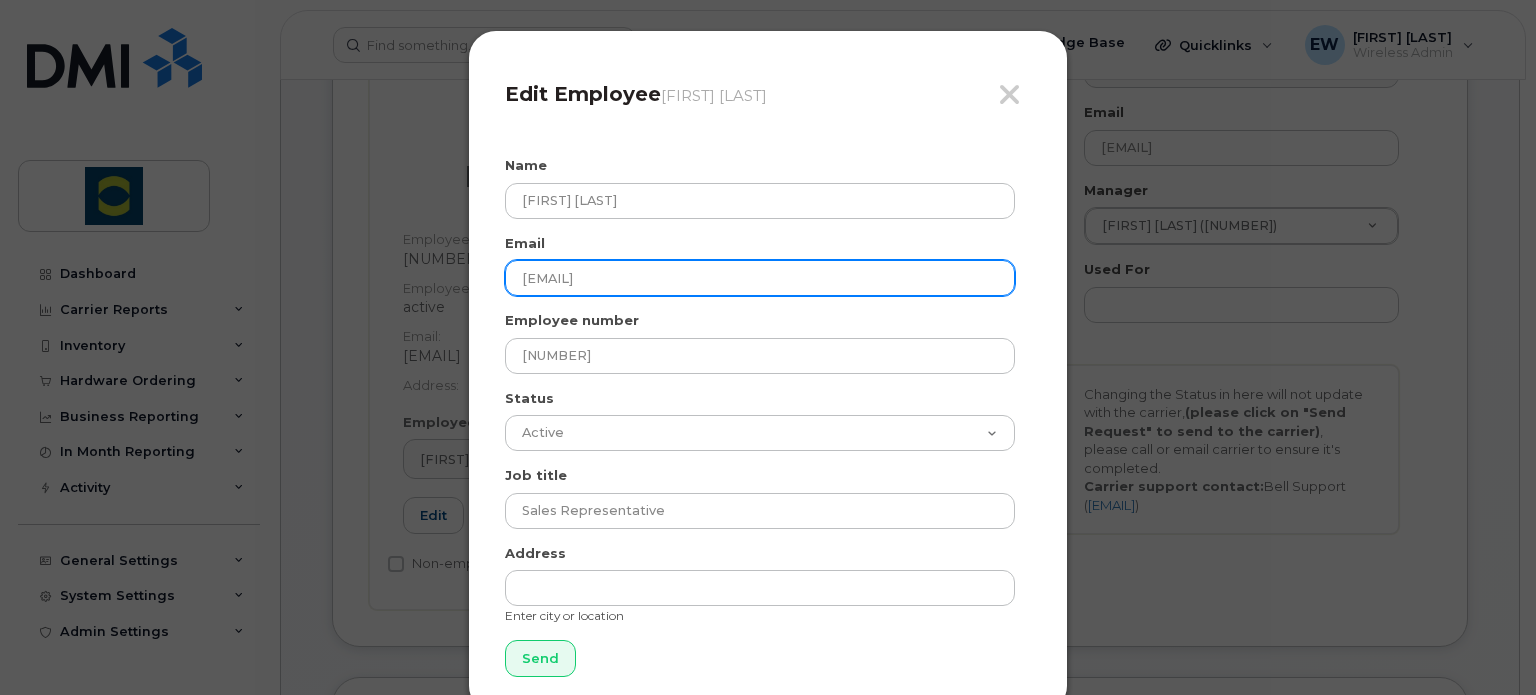 drag, startPoint x: 632, startPoint y: 280, endPoint x: 424, endPoint y: 268, distance: 208.34587 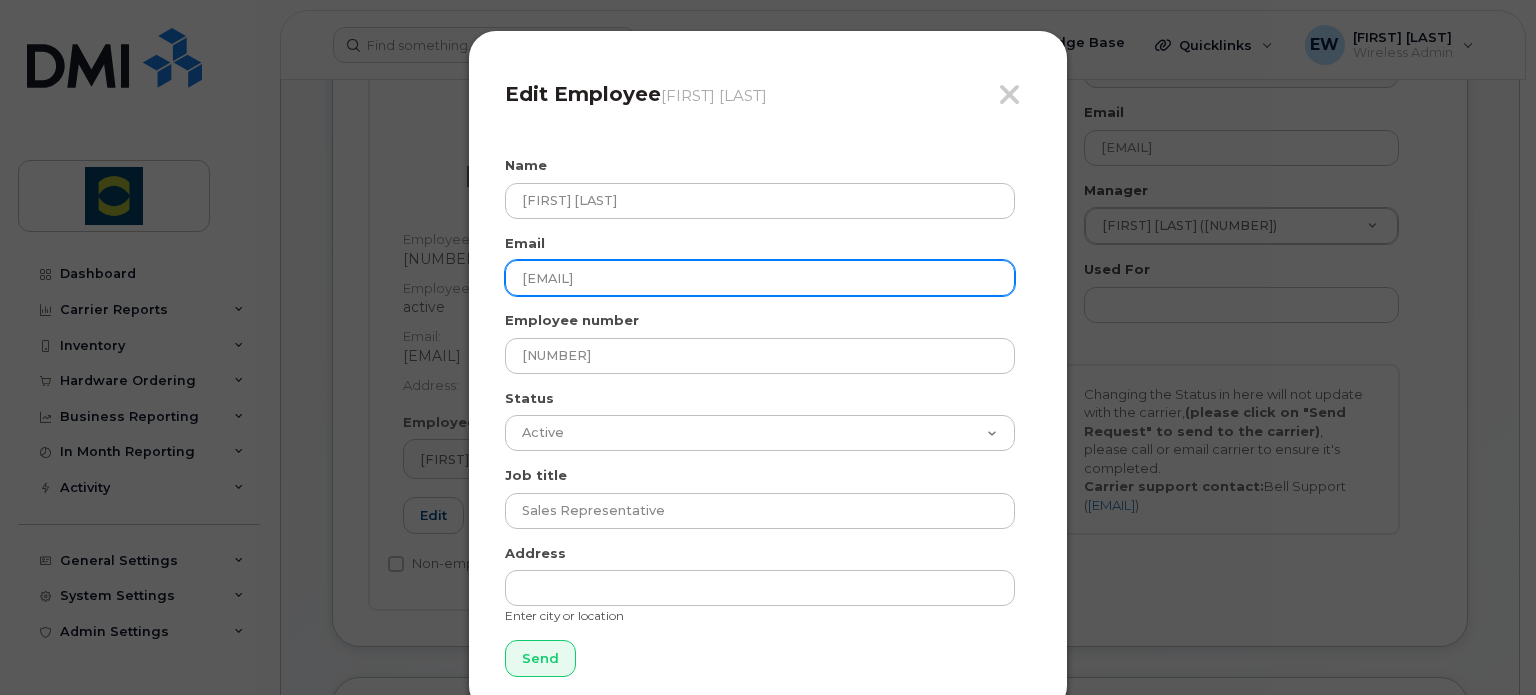 click on "Close
Edit Employee
Christina van Waes
Name
Kyle Graham
Email
christina.vanwaes@trouwnutrition.com
Employee number
31231
Status
Active
On-Leave
Long Term
Short Term
Maternity Leave
Temp Layoff
Inactive
Job title
Sales Representative
Address
Enter city or location
Send" at bounding box center [768, 347] 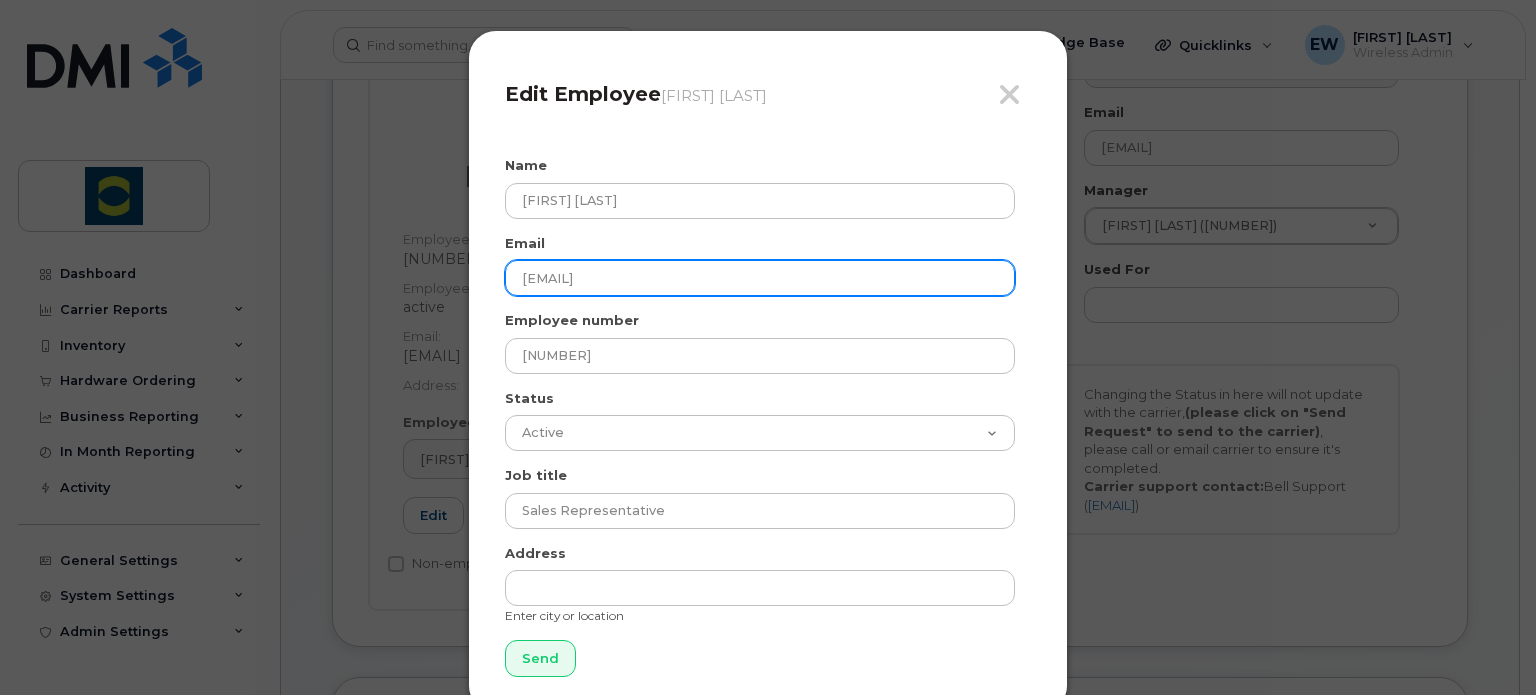 click on "Kyle Graham@trouwnutrition.com" at bounding box center [760, 278] 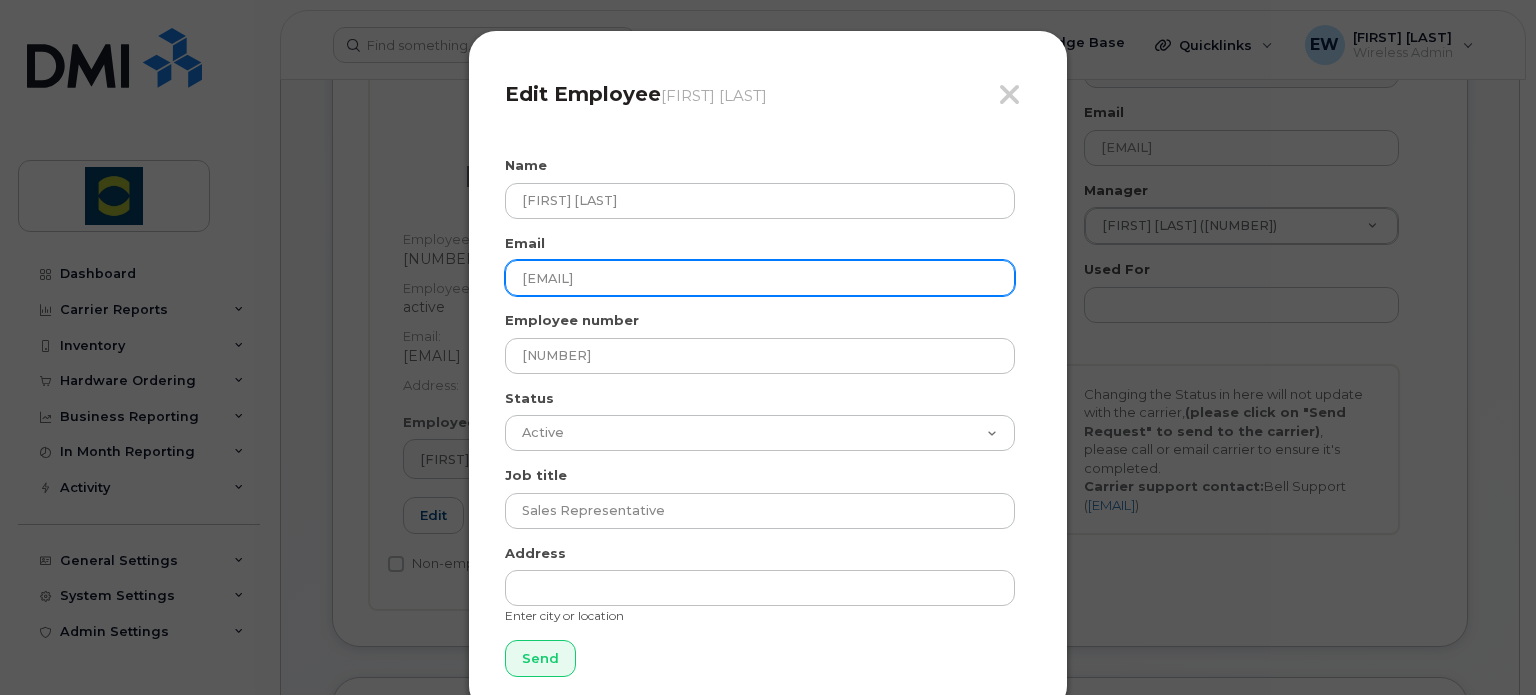 type on "Kyle.Graham@trouwnutrition.com" 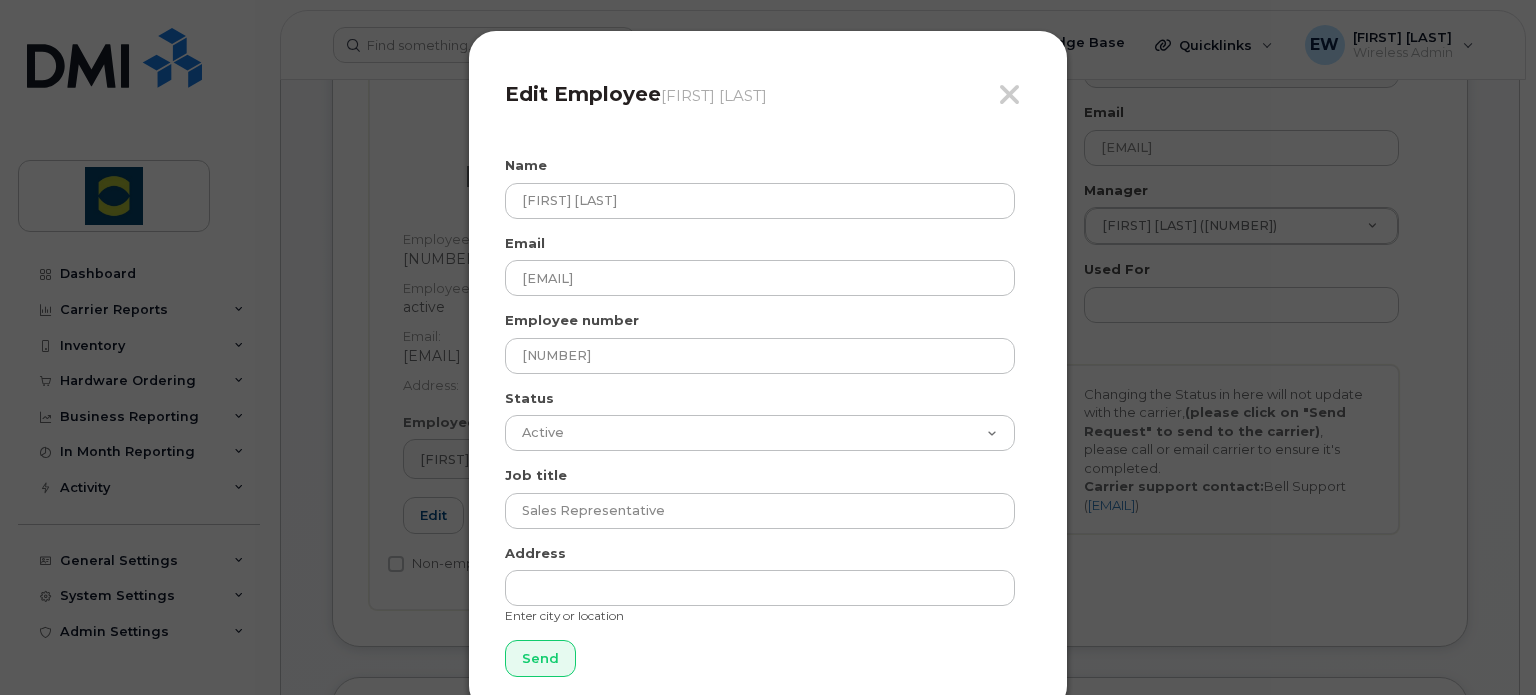 click on "Name
Kyle Graham
Email
Kyle.Graham@trouwnutrition.com
Employee number
31231
Status
Active
On-Leave
Long Term
Short Term
Maternity Leave
Temp Layoff
Inactive
Job title
Sales Representative
Address
Enter city or location
Send" at bounding box center (768, 416) 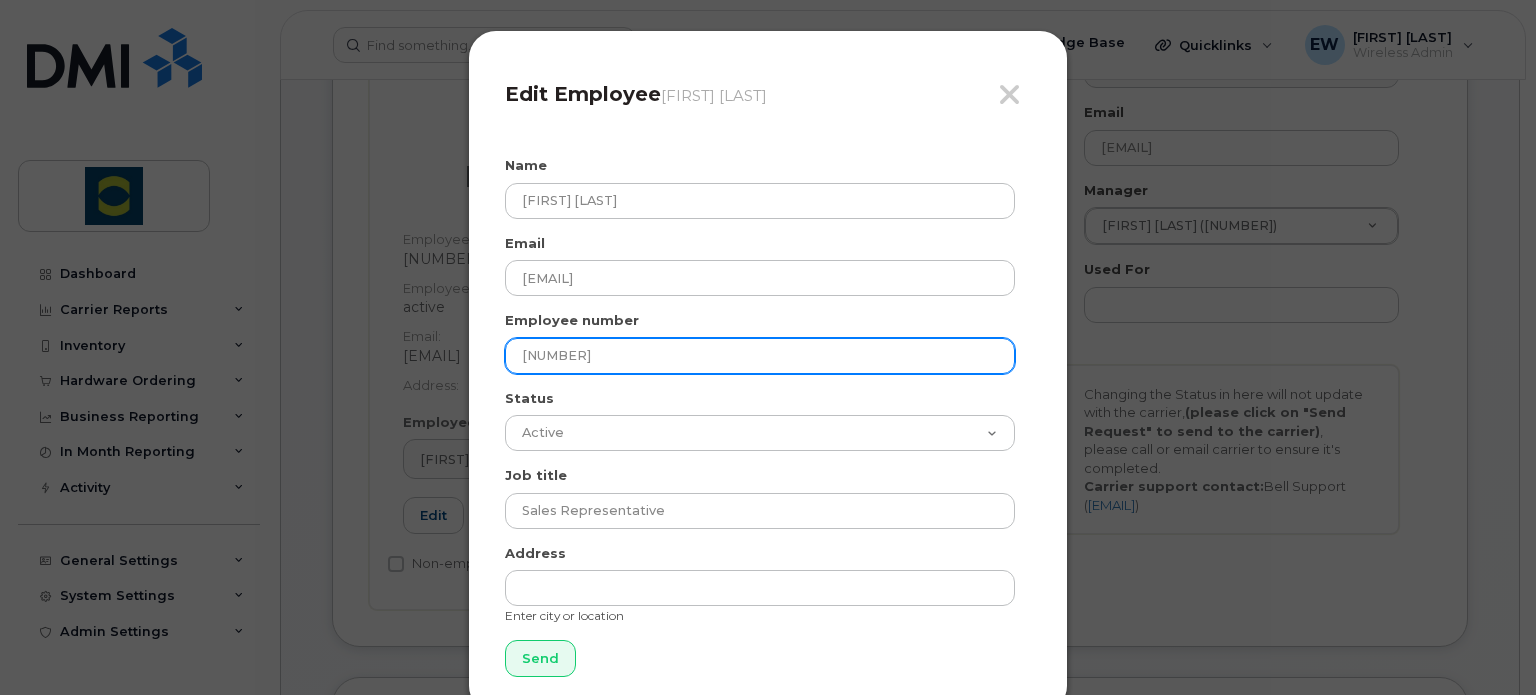 drag, startPoint x: 625, startPoint y: 351, endPoint x: 464, endPoint y: 343, distance: 161.19864 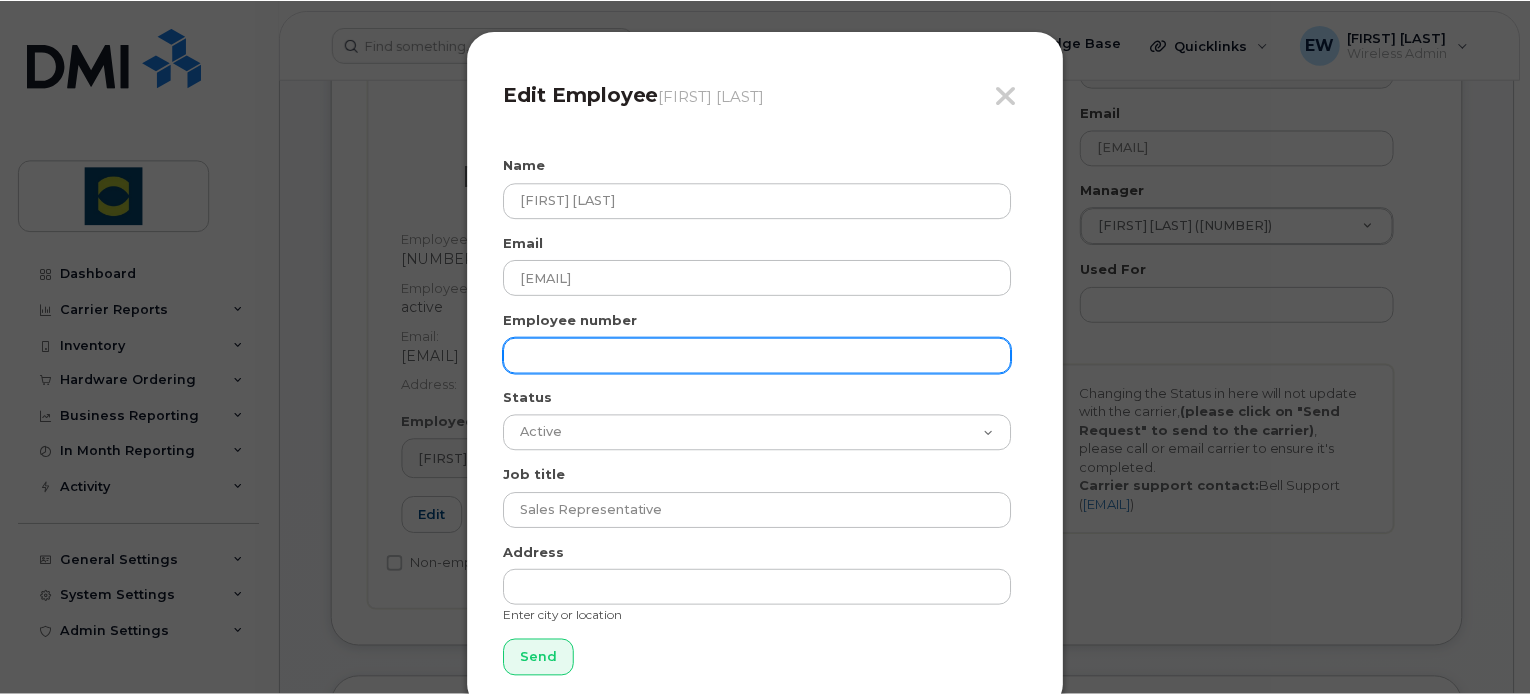 scroll, scrollTop: 47, scrollLeft: 0, axis: vertical 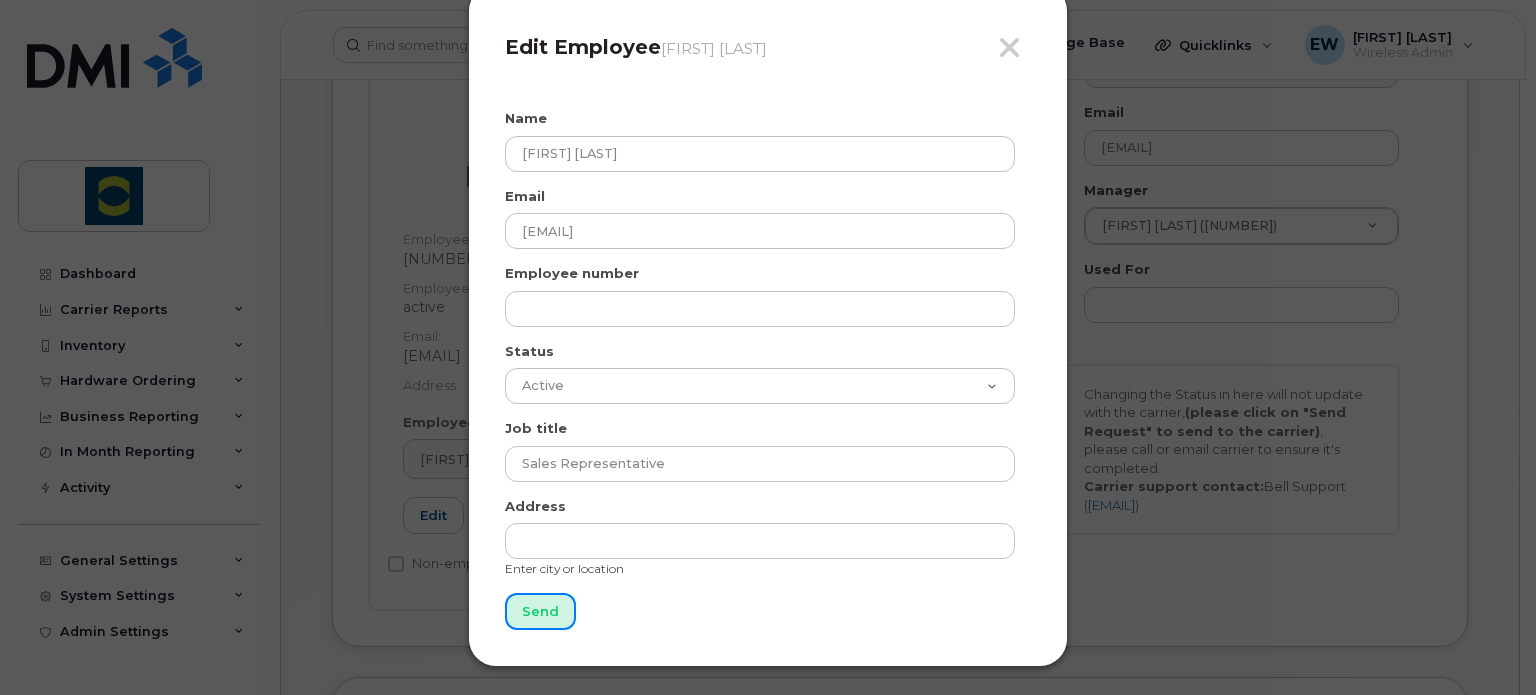 drag, startPoint x: 344, startPoint y: 742, endPoint x: 242, endPoint y: 742, distance: 102 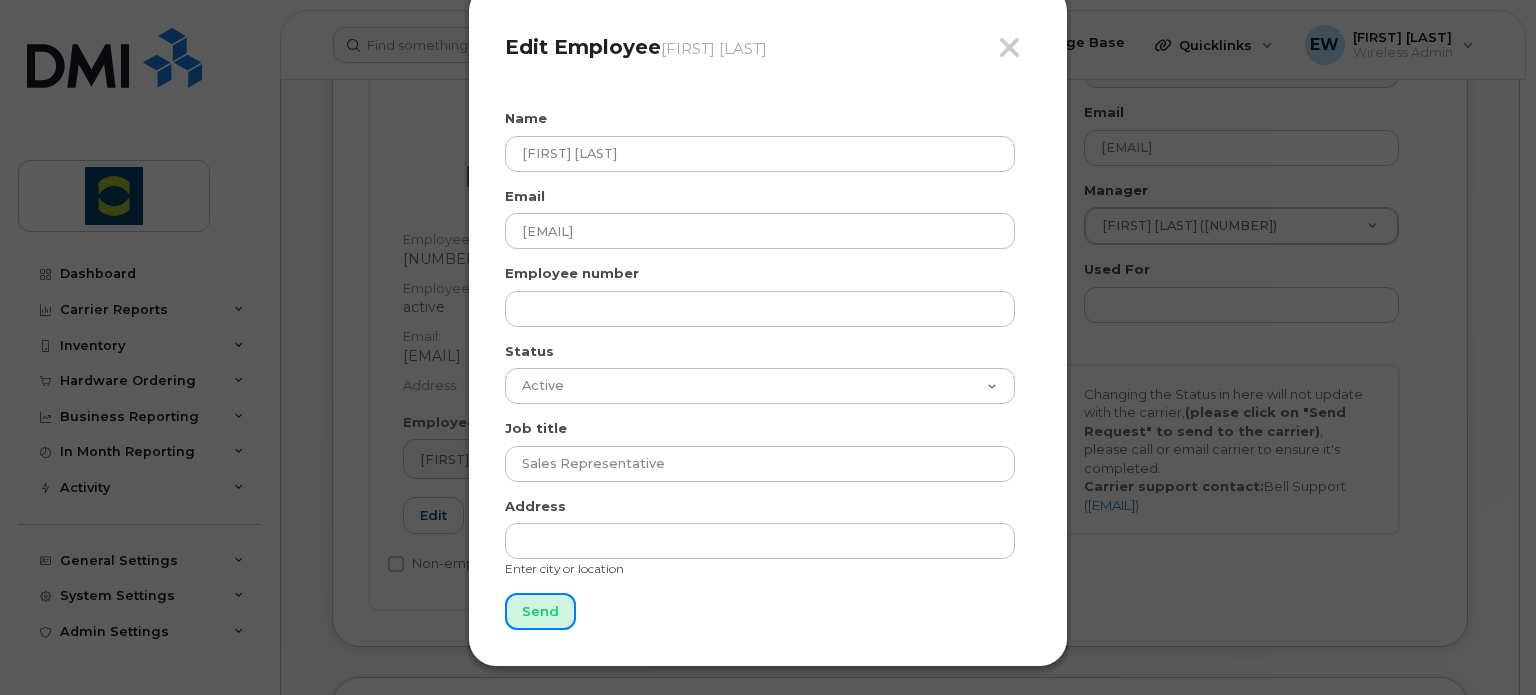 click on "Support   Alerts   Knowledge Base Quicklinks Suspend / Cancel Device Change SIM Card Enable Call Forwarding Reset VM Password Add Roaming Package Order New Device Transfer Line In EW Emilie Wilson Wireless Admin English Français Adjust Account View Bell 0549566119 Employee BAN 0549571495 Customer BAN  Sign out Dashboard Carrier Reports Monthly Billing Data Pooling Average Costing Accounting Roaming Reports Suspended Devices Suspension Candidates Custom Report Cost Variance Inventory Mobility Devices Data Conflicts Spare Hardware Import Asset Management Hardware Ordering Overview Orders Business Reporting Business Unit Reports In Month Reporting Data Usage Data Blocks Activity Travel Requests Activity Log Device Status Updates Transfer Of Responsibility Requests Rate Plan Monitor Background Jobs General Settings My Account Device Mapping Financial Lead Mapping Locations Managers & Employees Usage Alerts Tags Data Pool Thresholds System Settings Accounting Codes Contacts Plans and Features" at bounding box center [768, 689] 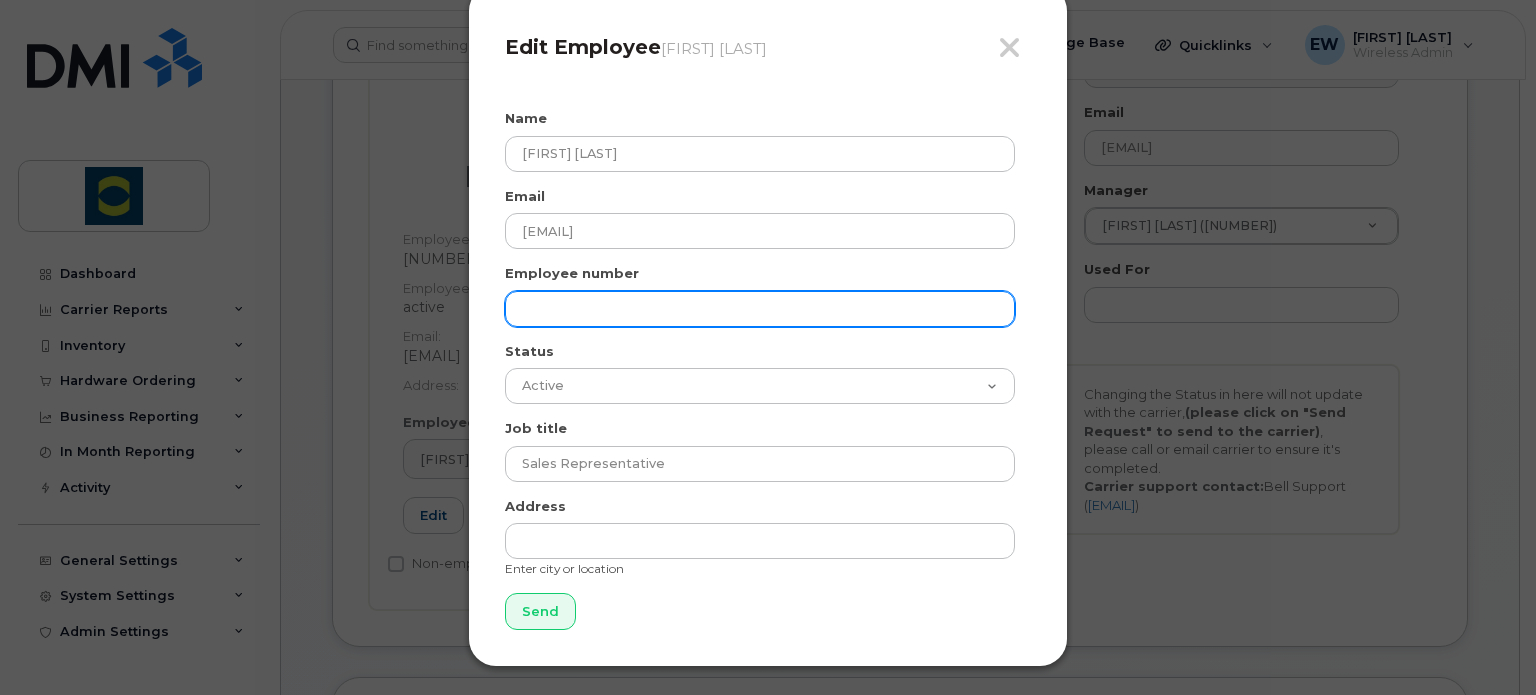click at bounding box center [760, 309] 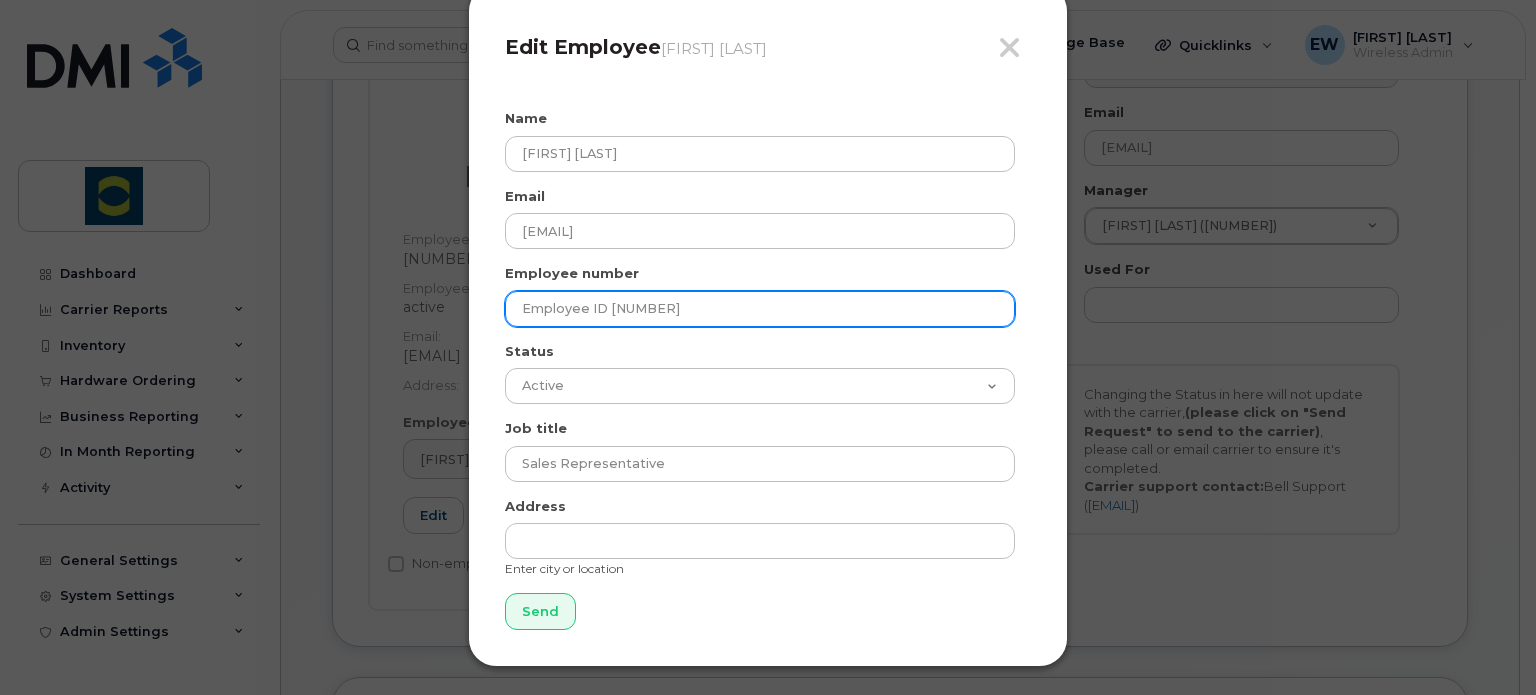 drag, startPoint x: 609, startPoint y: 311, endPoint x: 424, endPoint y: 295, distance: 185.6906 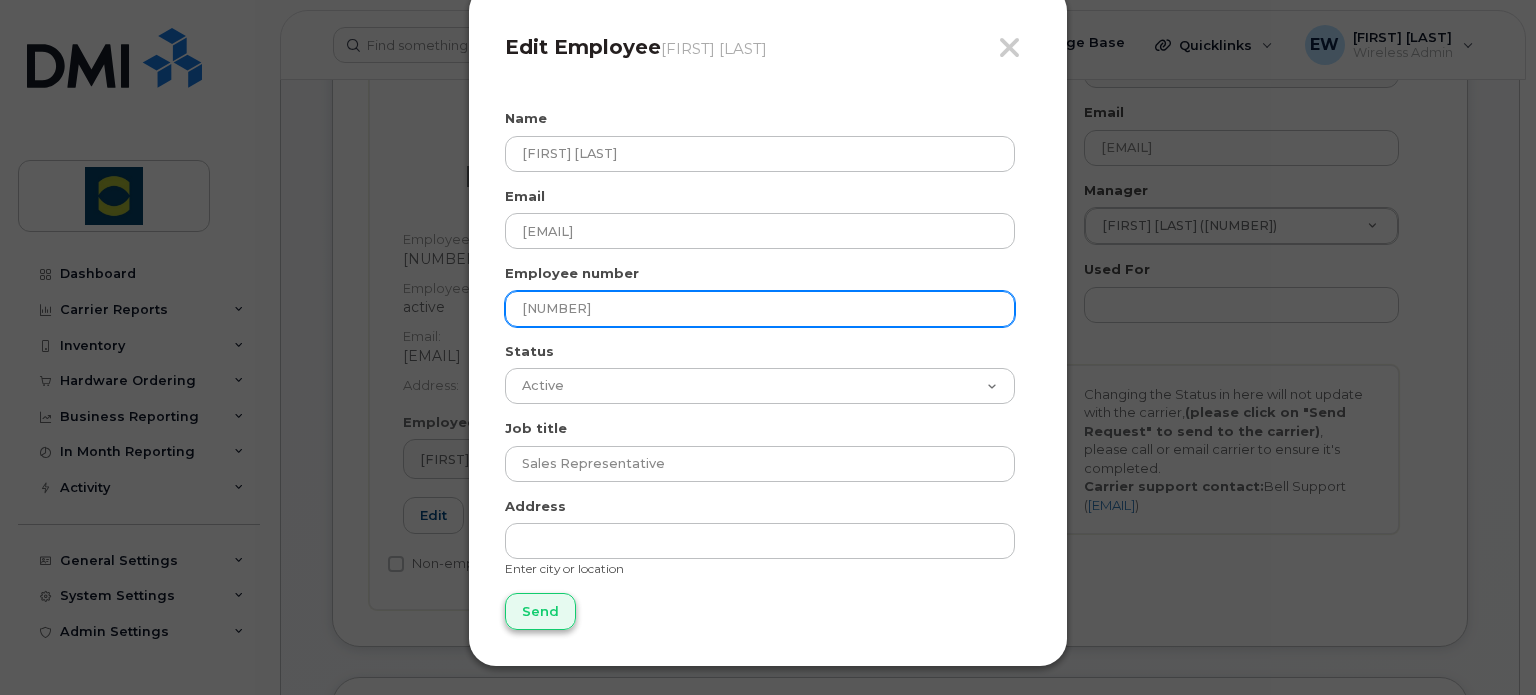 type on "43532" 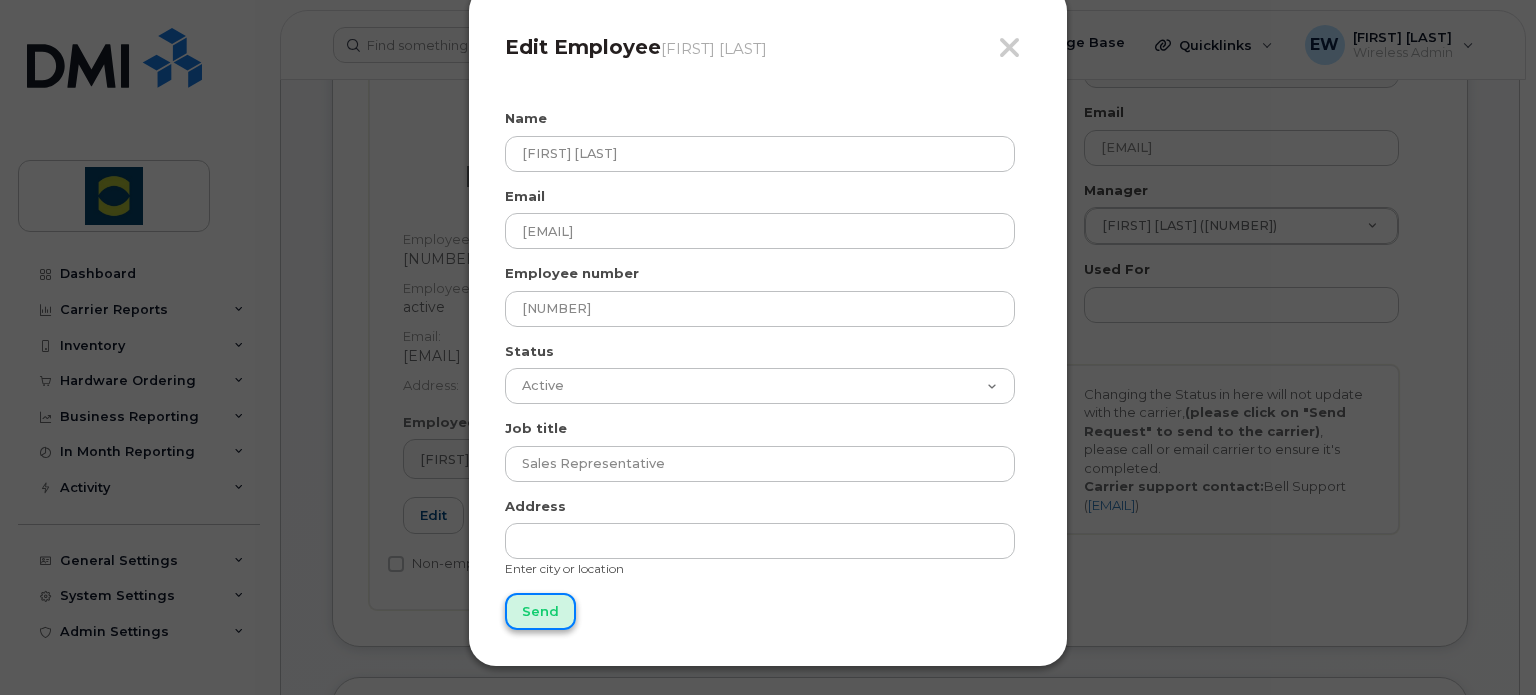 click on "Send" at bounding box center [540, 611] 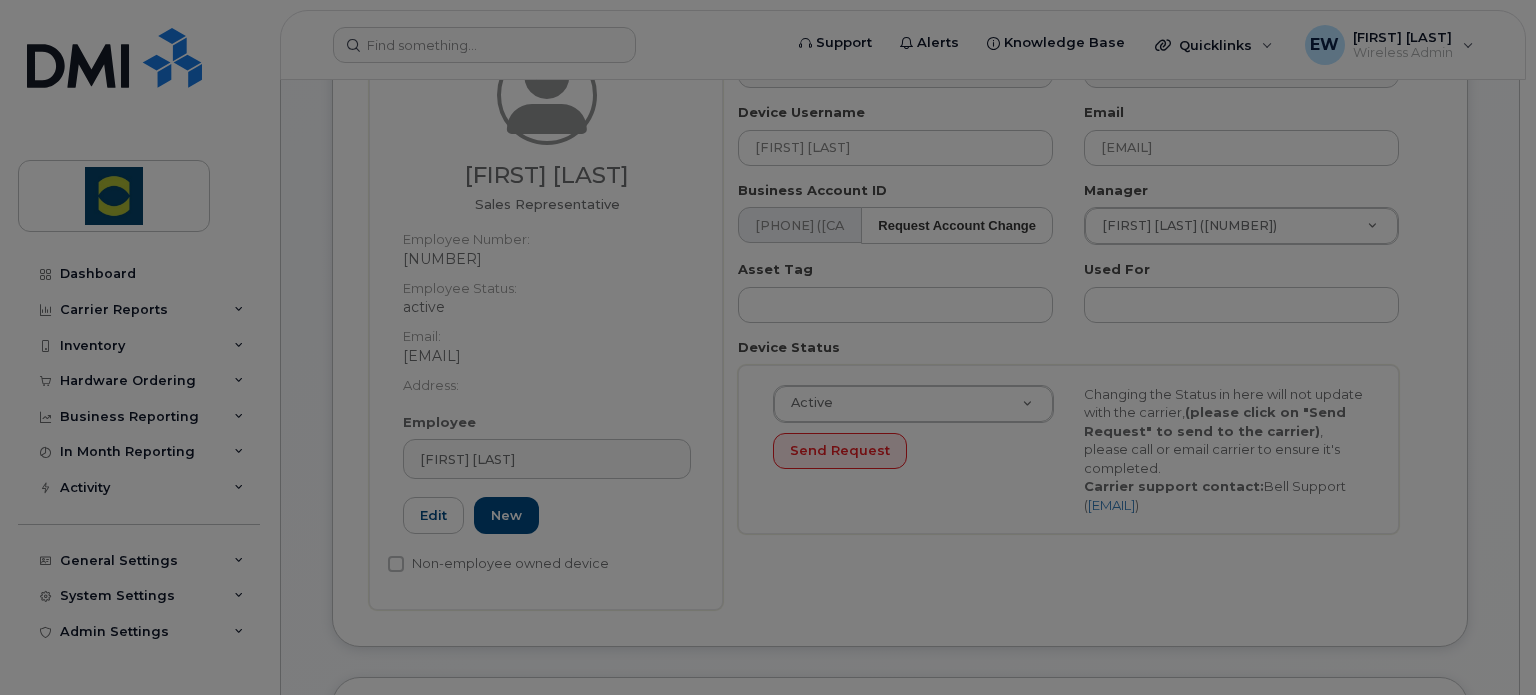 type on "Send" 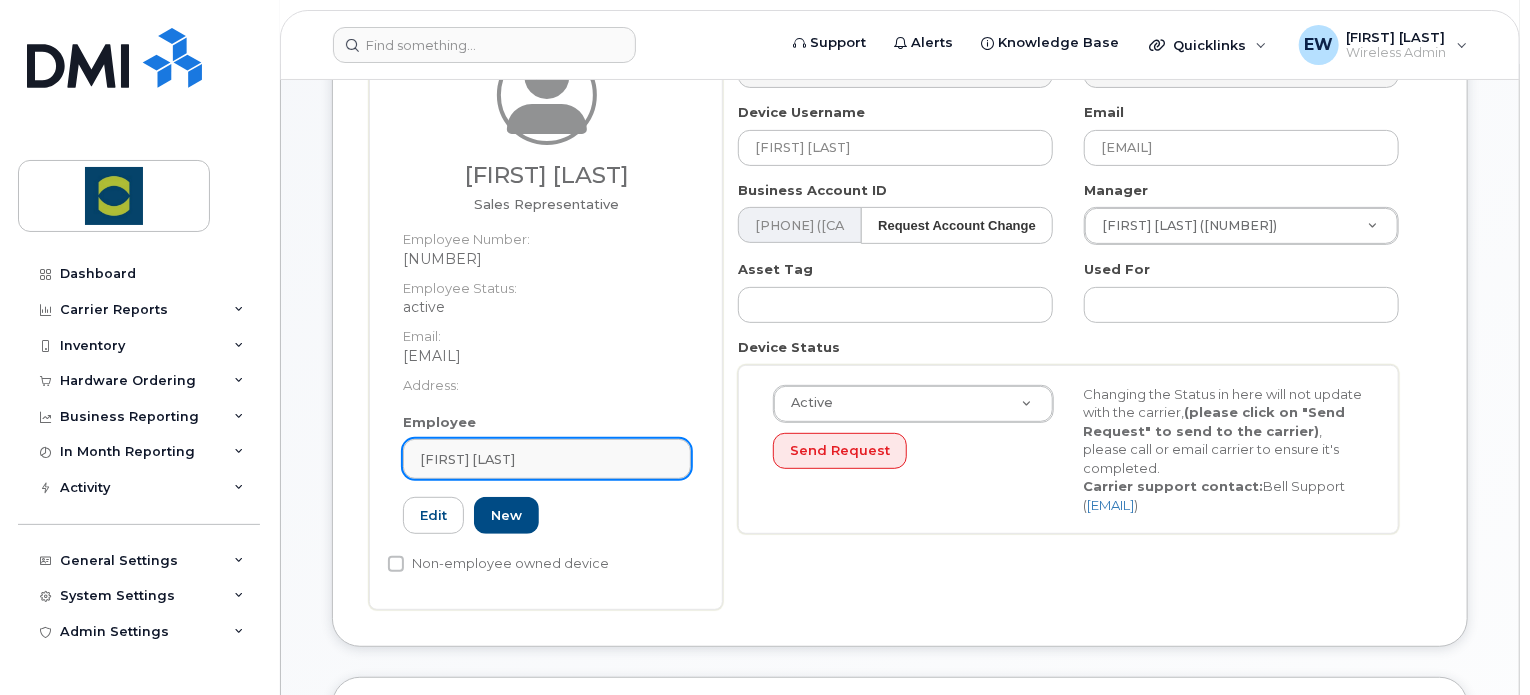 click on "[FIRST] [LAST]" at bounding box center [547, 459] 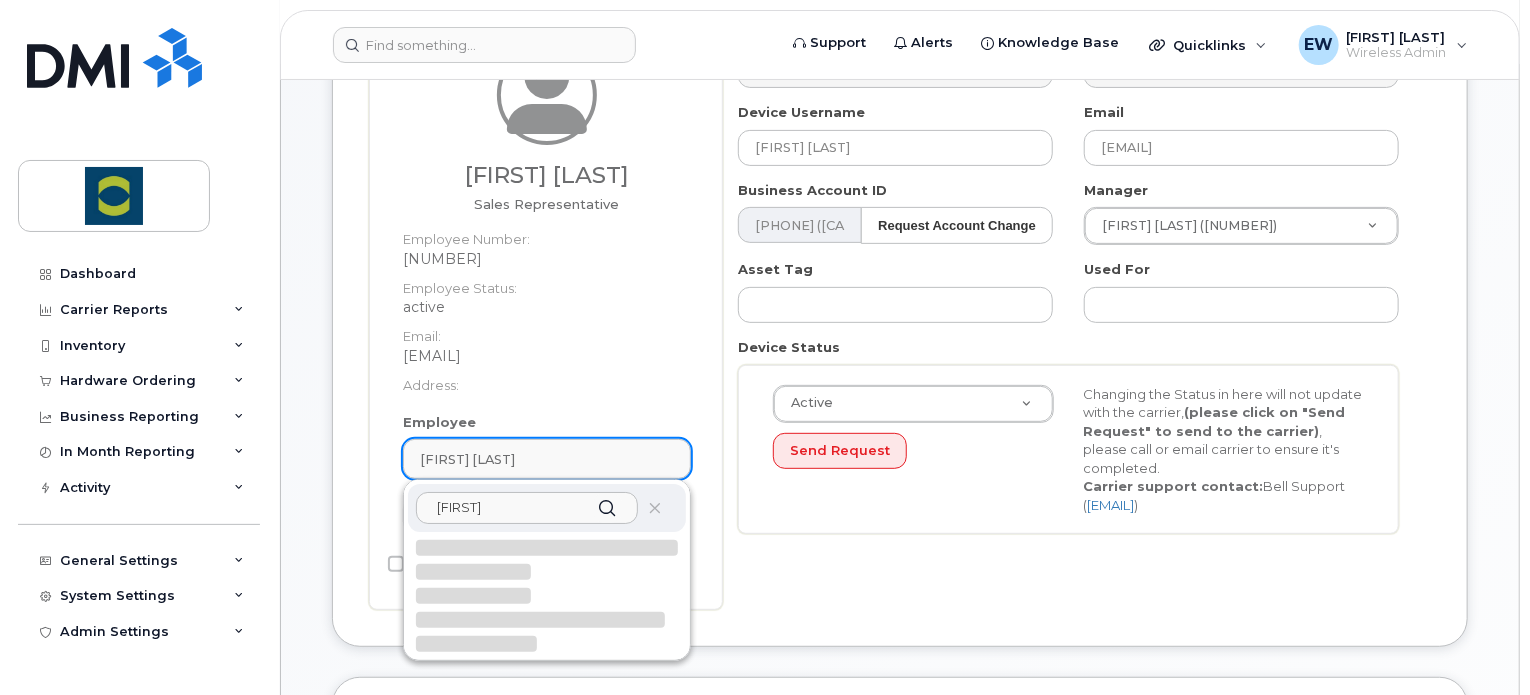 scroll, scrollTop: 0, scrollLeft: 0, axis: both 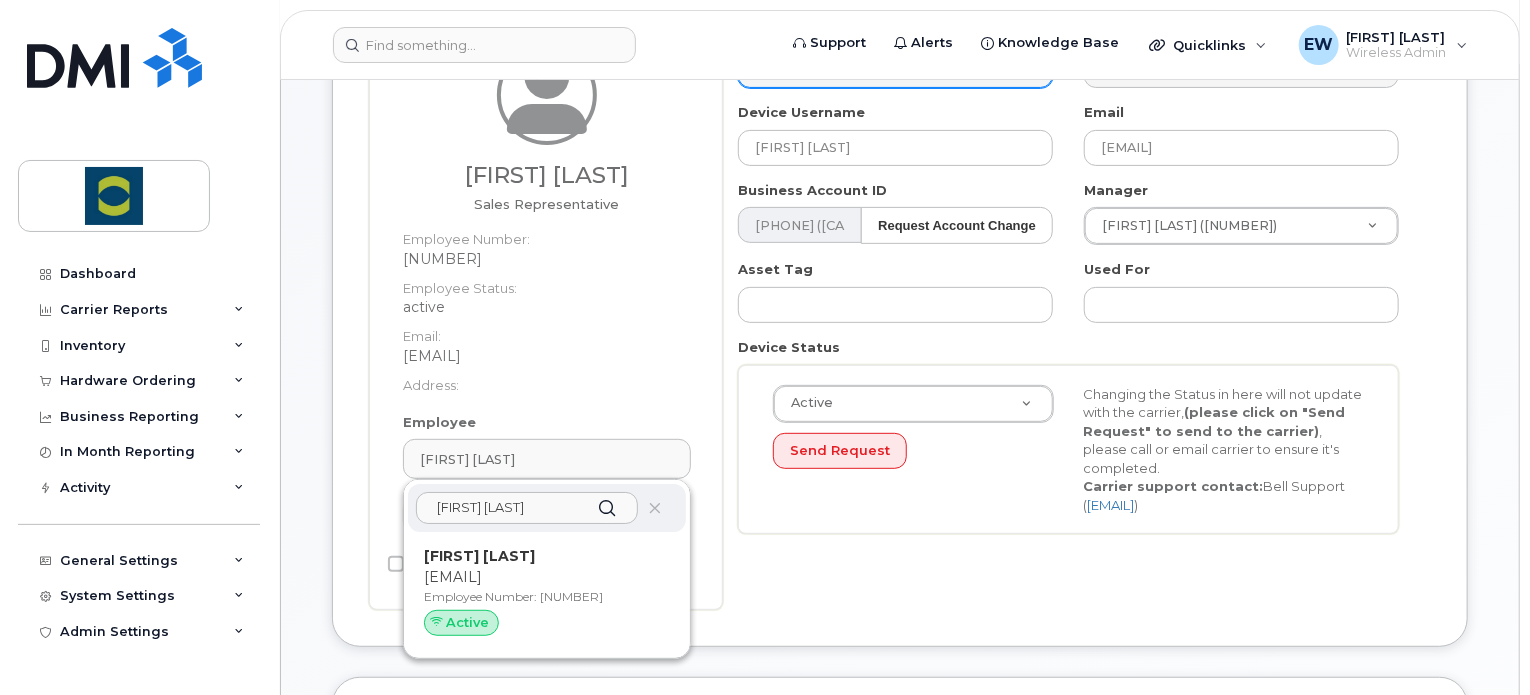 type on "Kyle gr" 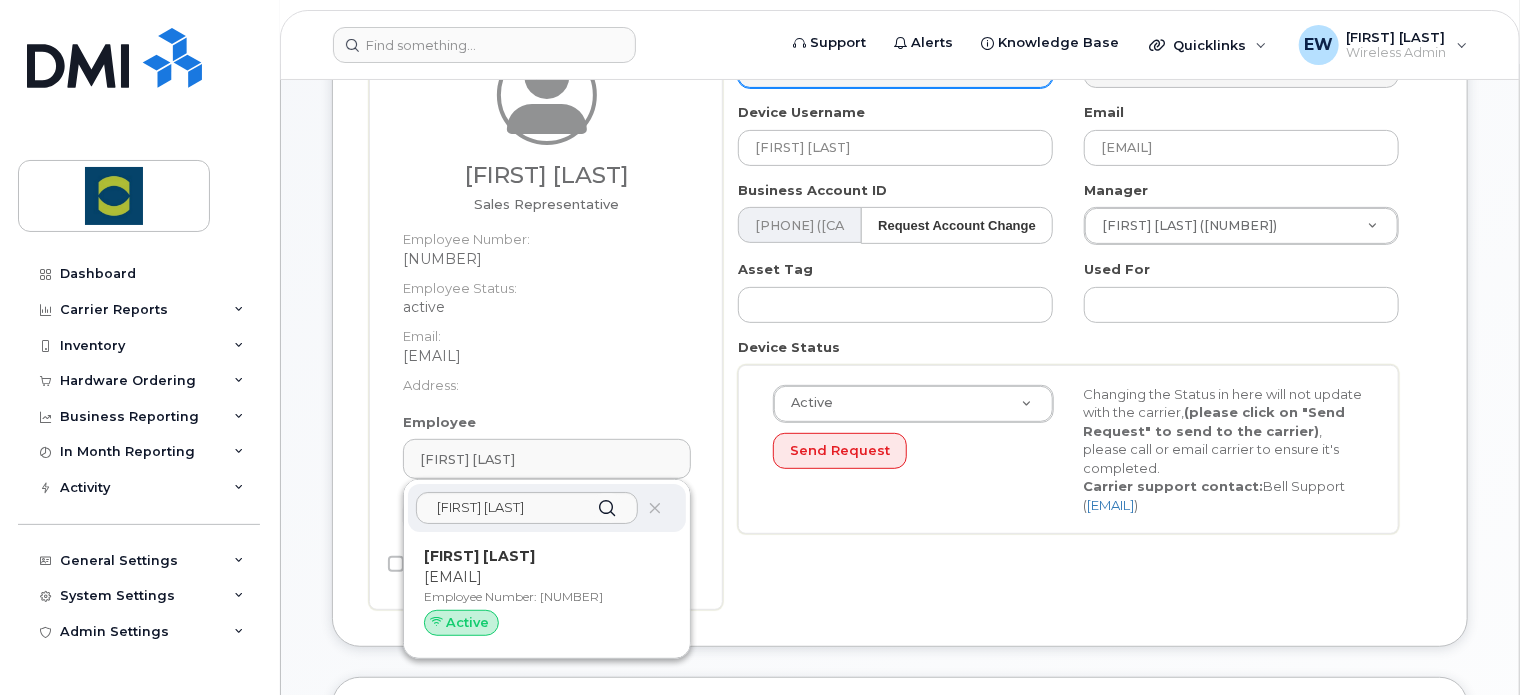 click on "Kyle Graham" at bounding box center [479, 556] 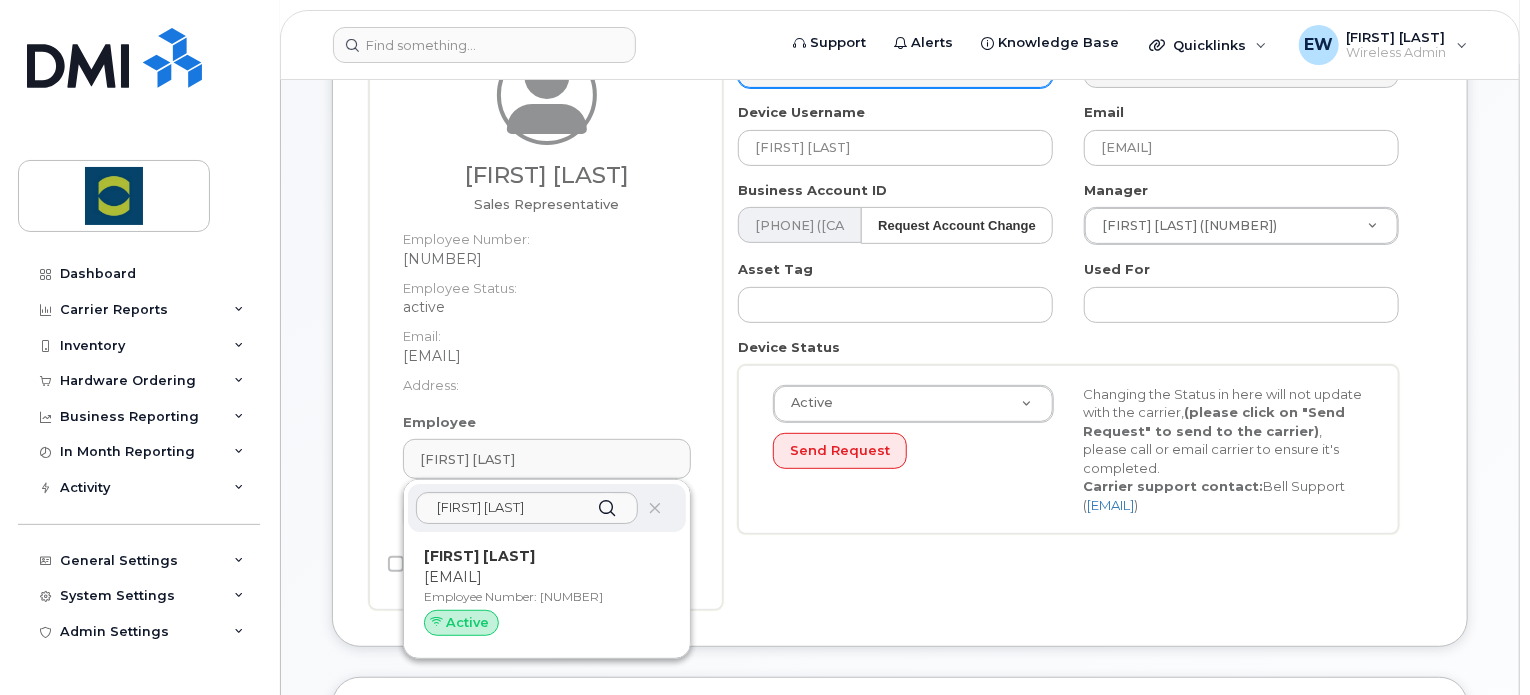 type on "Kyle Graham" 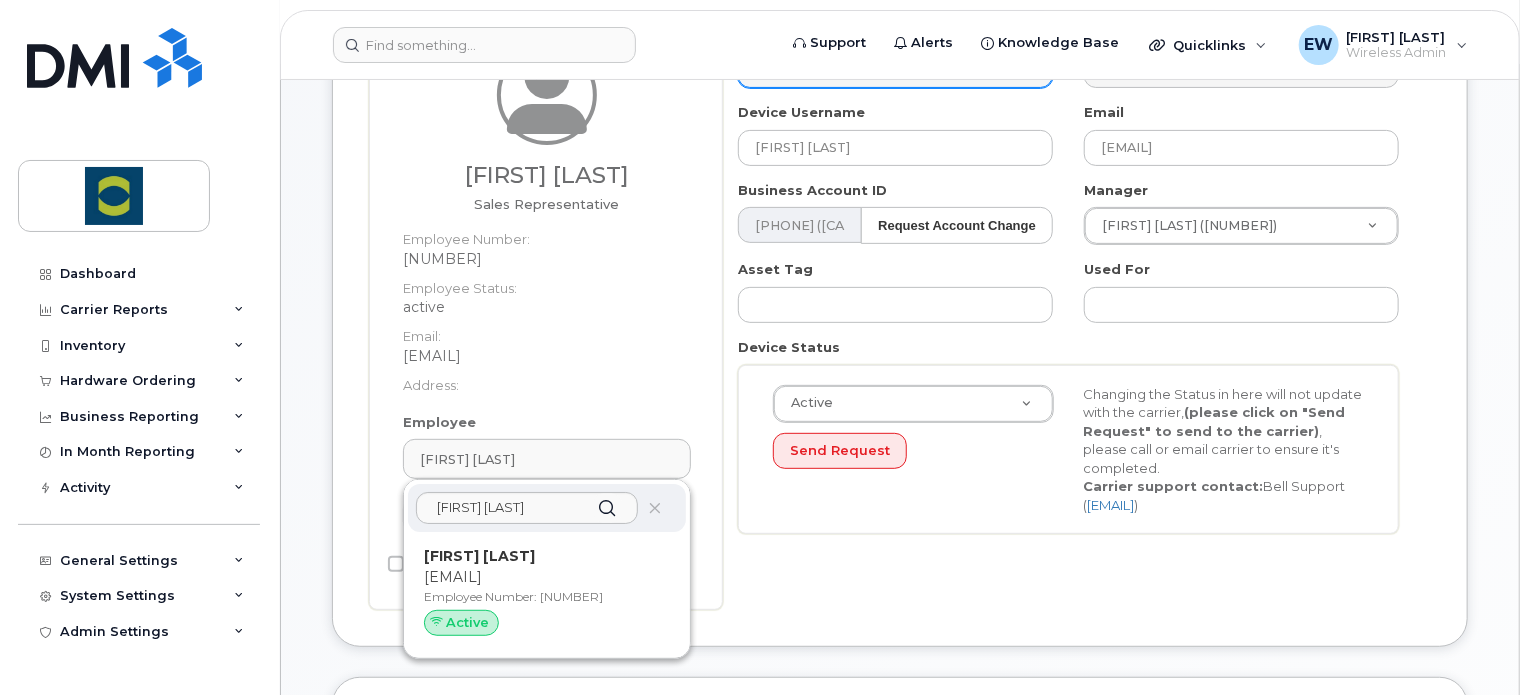 type on "kyle.graham@trouwnutrition.com" 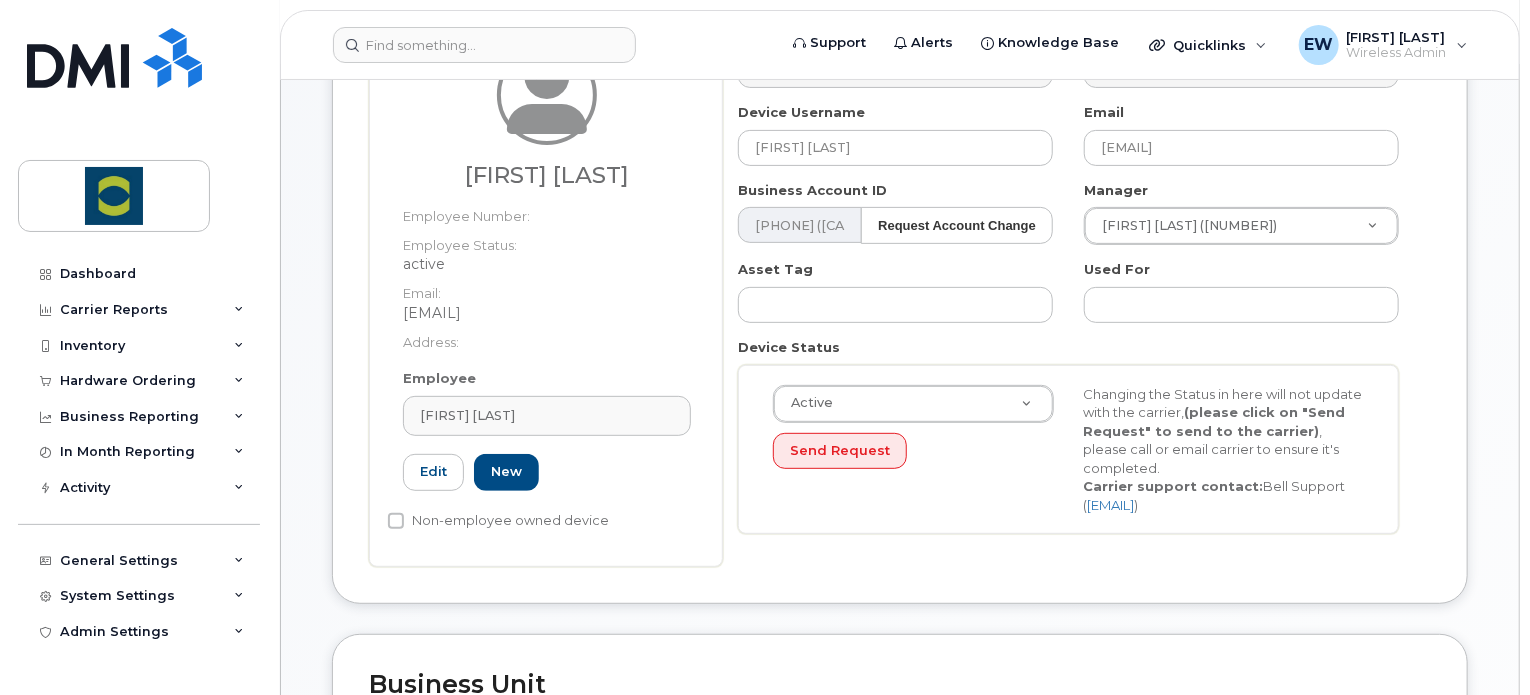 click on "Active                                     Active
Suspended
Cancelled
Send Request
Changing the Status in here will not update with the carrier,   (please click on "Send Request" to send to the carrier)  , please call or email carrier to ensure it's completed.
Carrier support contact:
Bell Support
( corpclientcare@bell.ca )" at bounding box center [1068, 450] 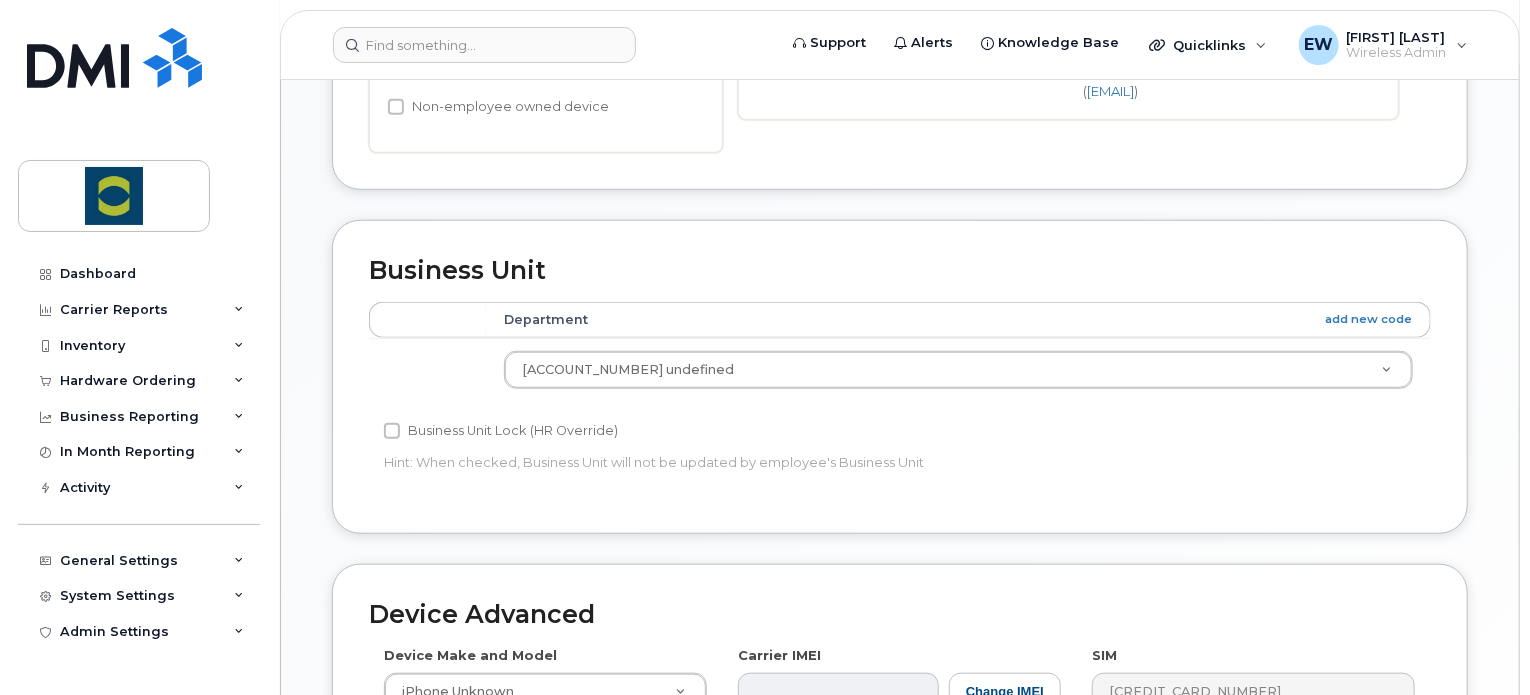 scroll, scrollTop: 659, scrollLeft: 0, axis: vertical 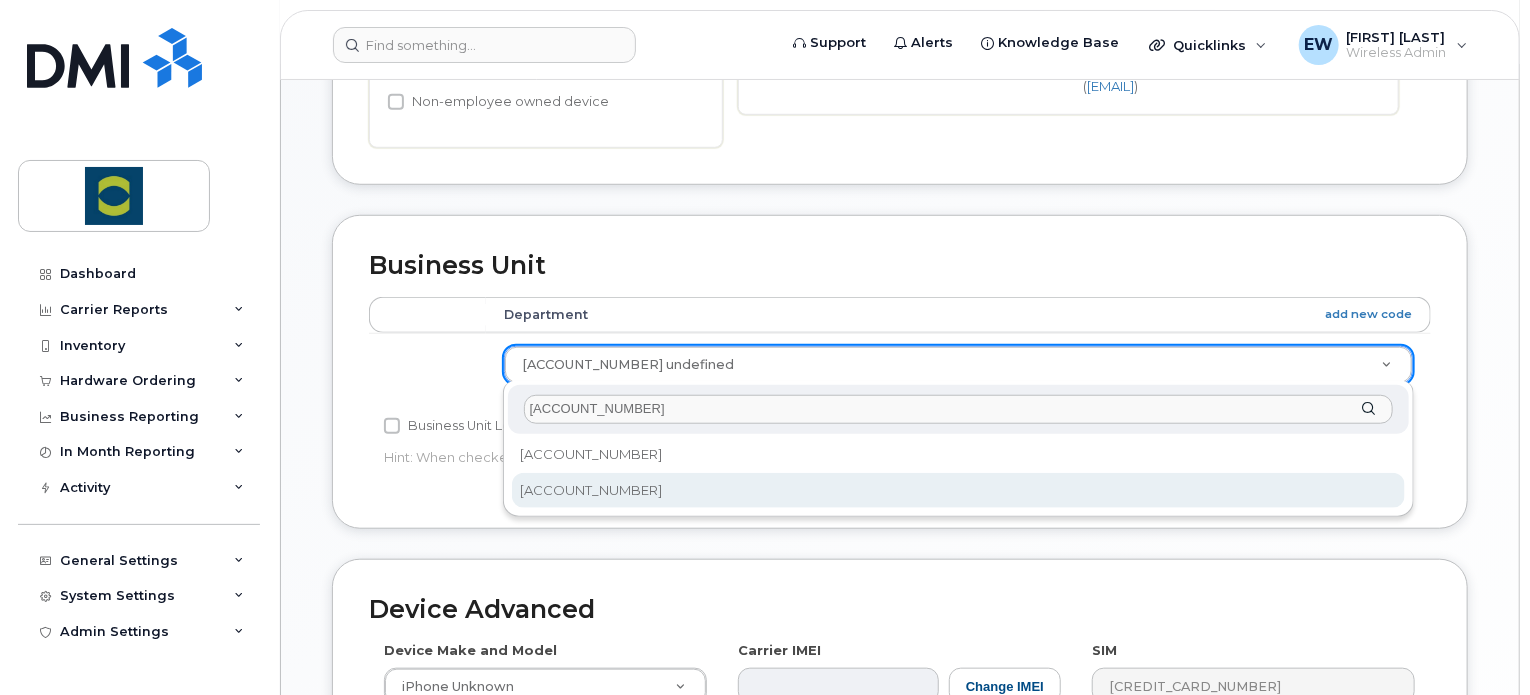 type on "42a-520035" 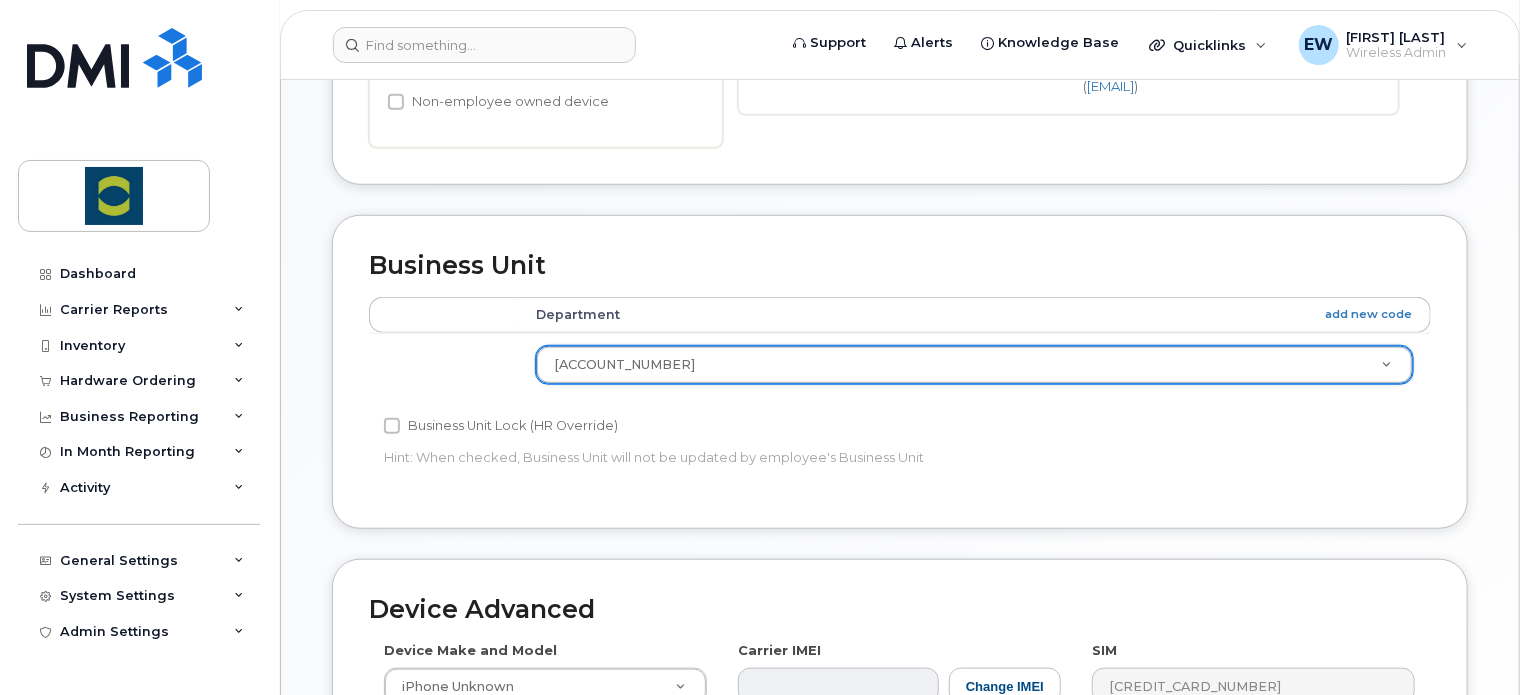 scroll, scrollTop: 1115, scrollLeft: 0, axis: vertical 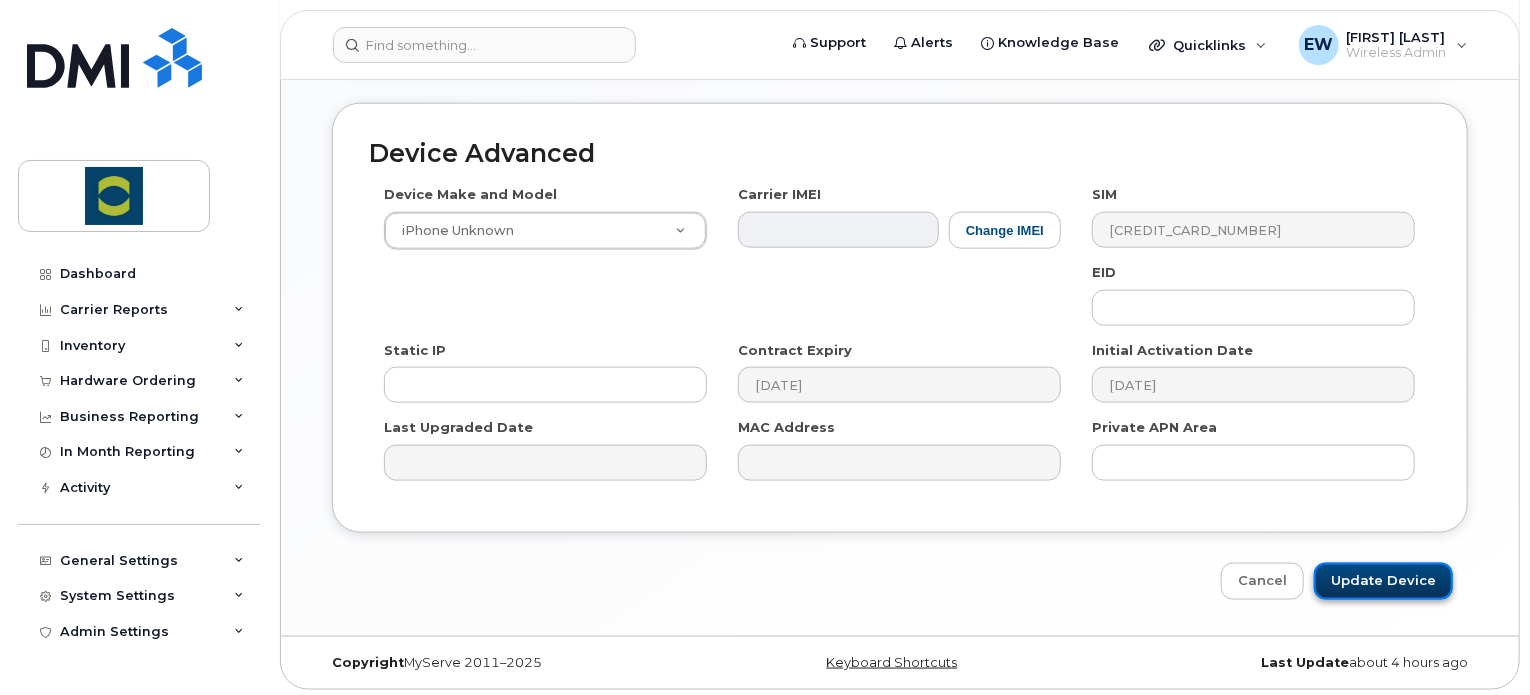 click on "Update Device" at bounding box center [1383, 581] 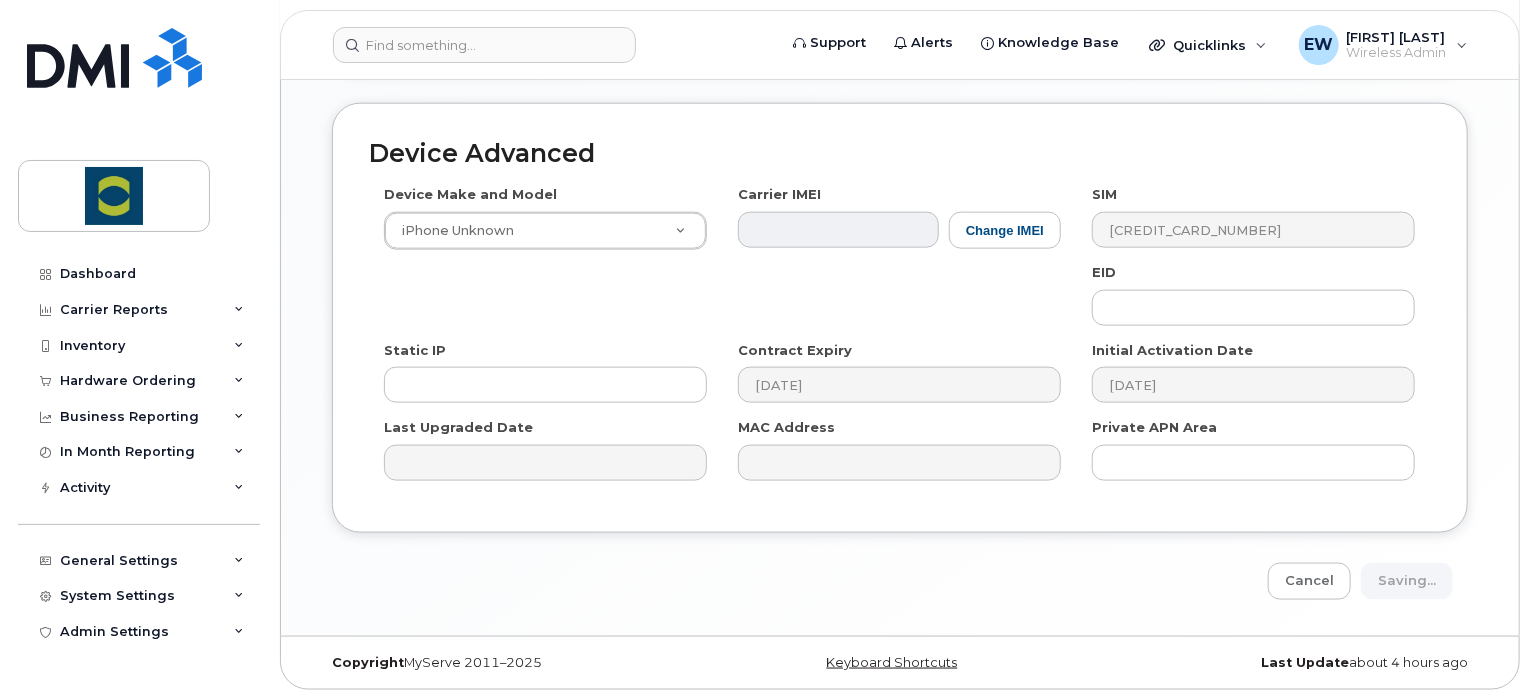 type on "Saving..." 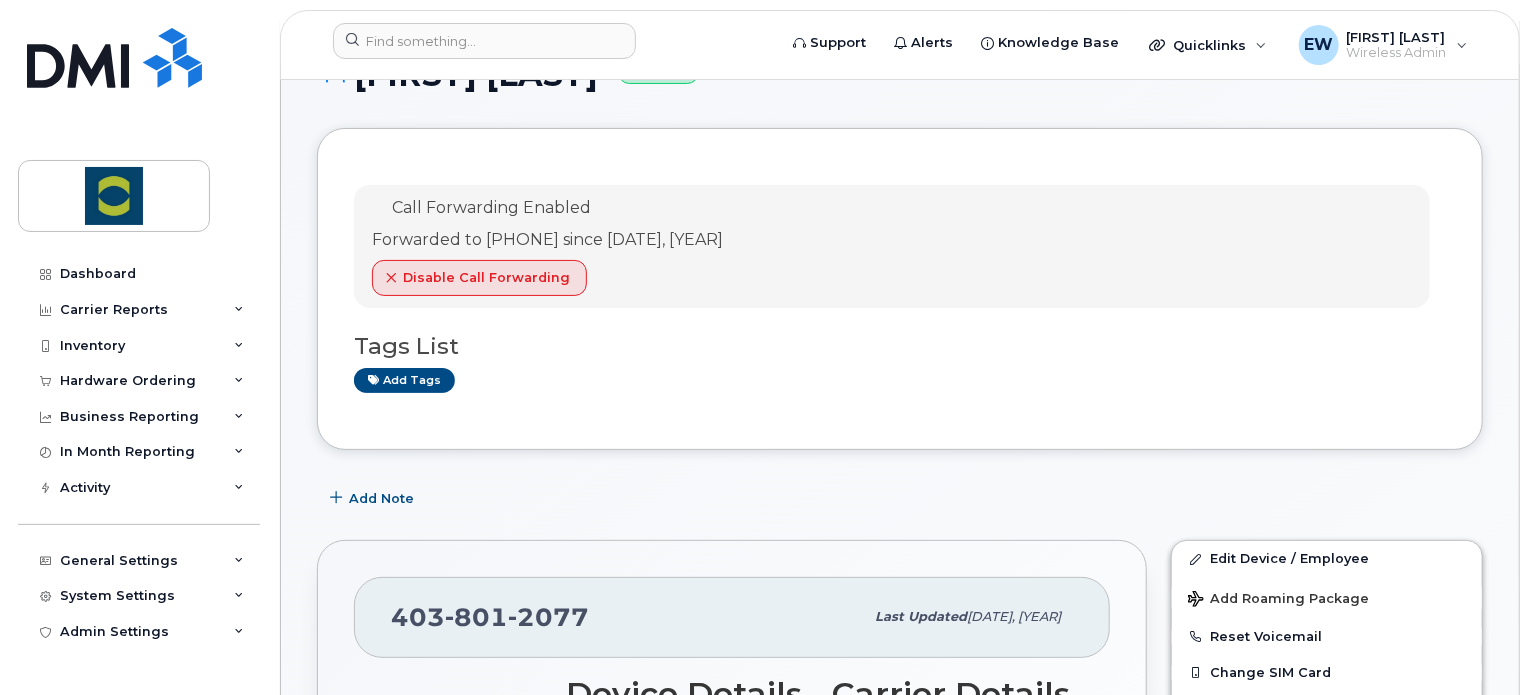 scroll, scrollTop: 0, scrollLeft: 0, axis: both 